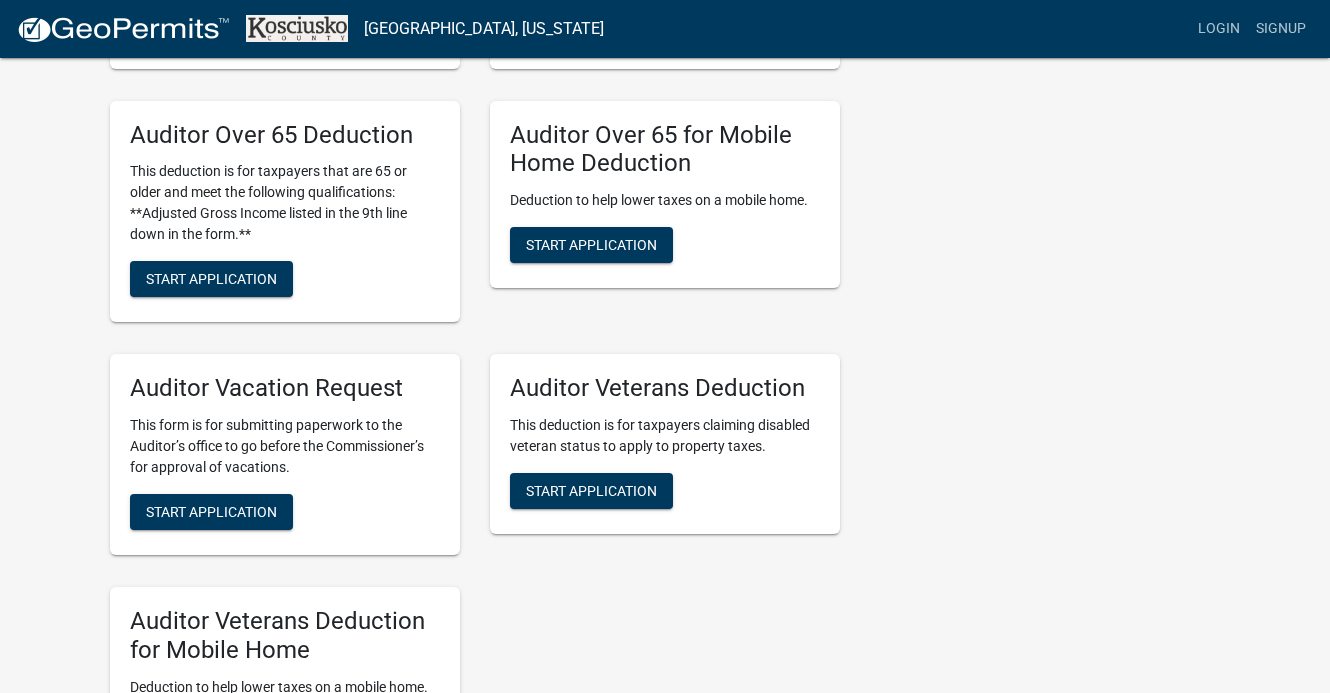 scroll, scrollTop: 1481, scrollLeft: 0, axis: vertical 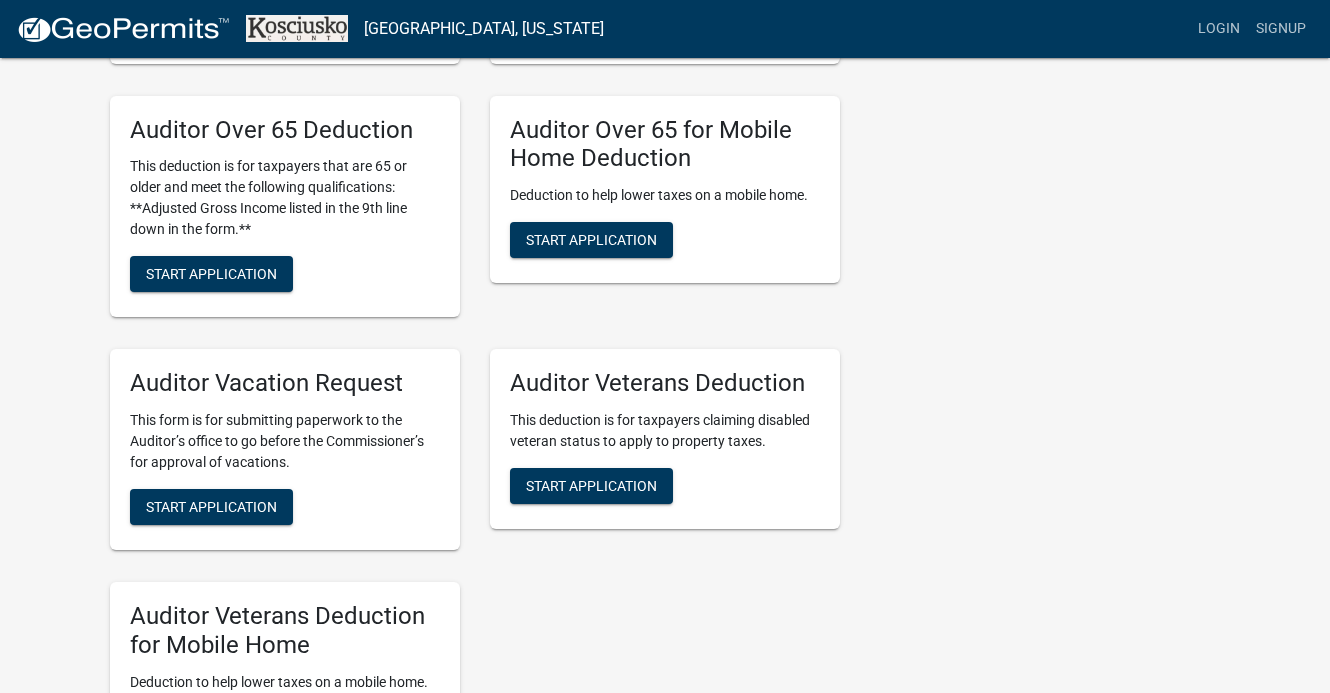 click on "Auditor Over 65 for Mobile Home Deduction" at bounding box center [665, 145] 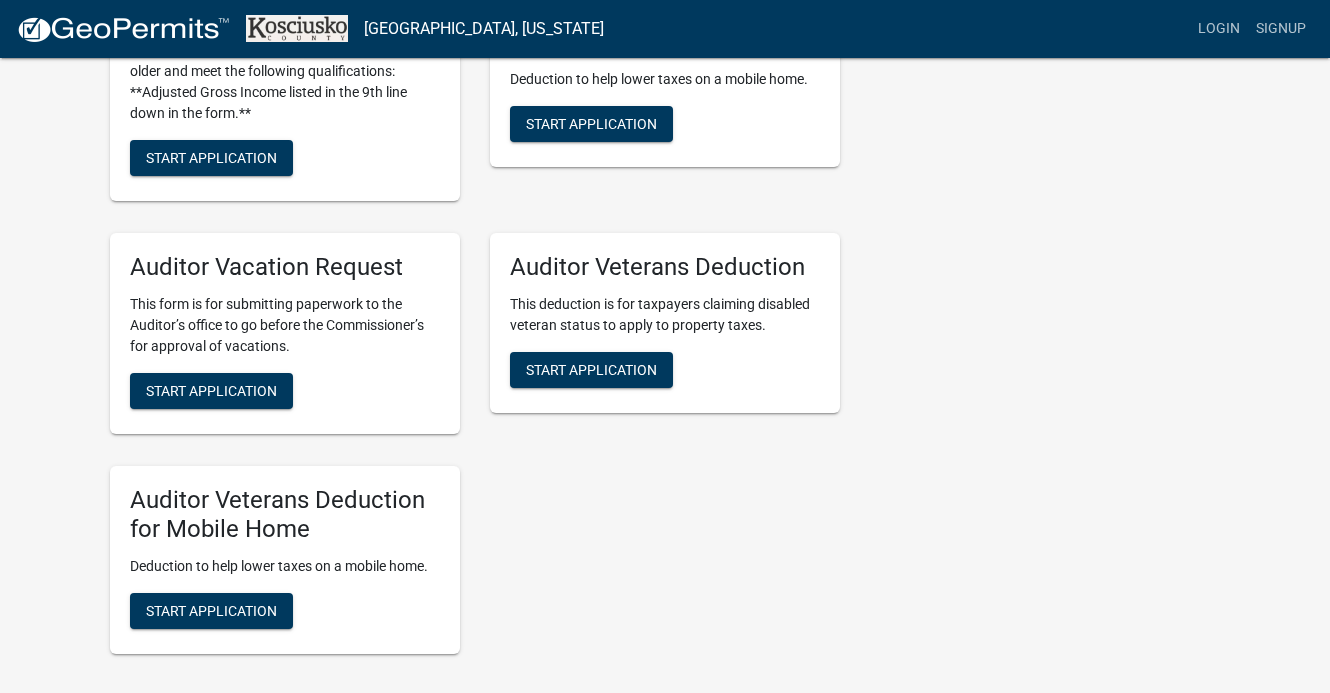 scroll, scrollTop: 1593, scrollLeft: 0, axis: vertical 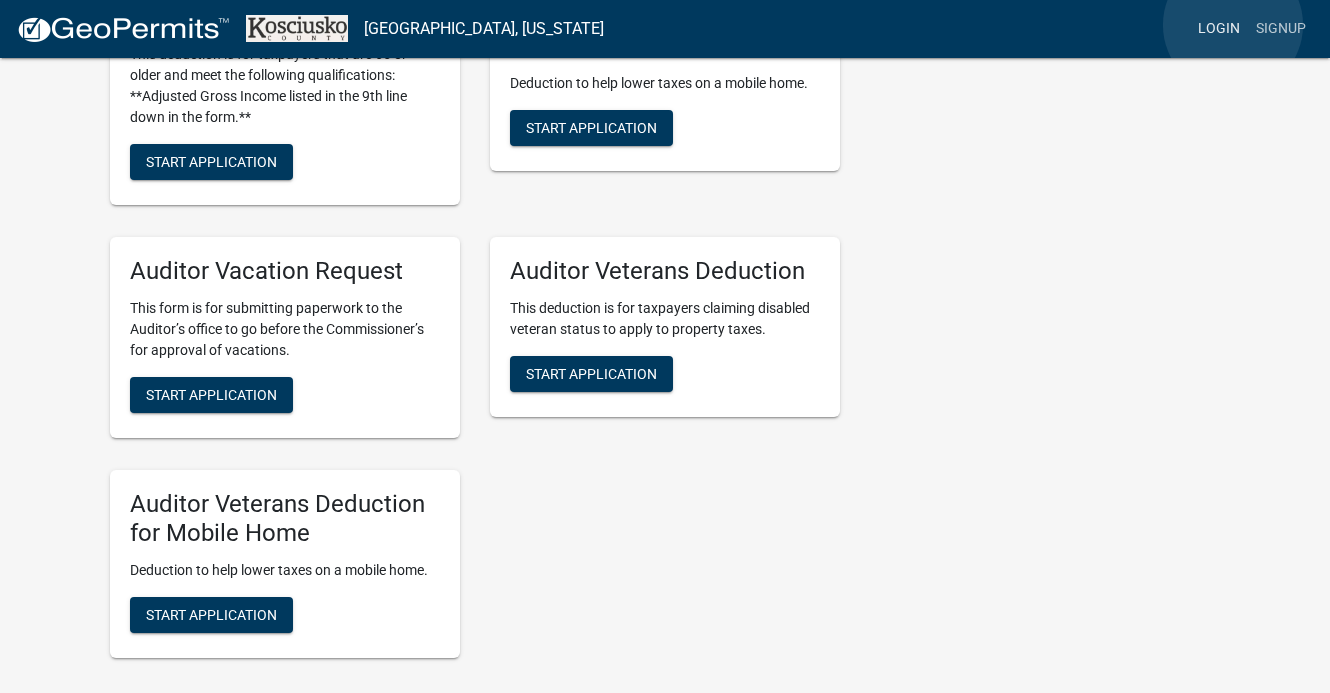 click on "Login" at bounding box center (1219, 29) 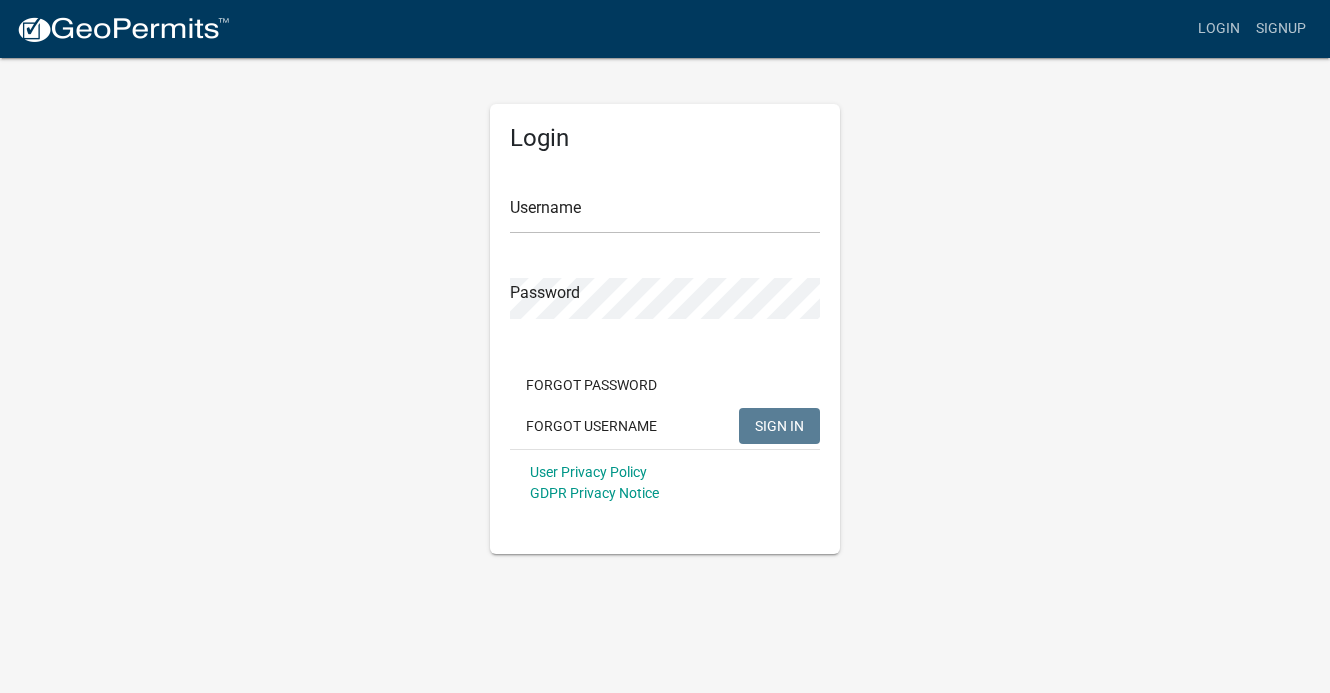 scroll, scrollTop: 0, scrollLeft: 0, axis: both 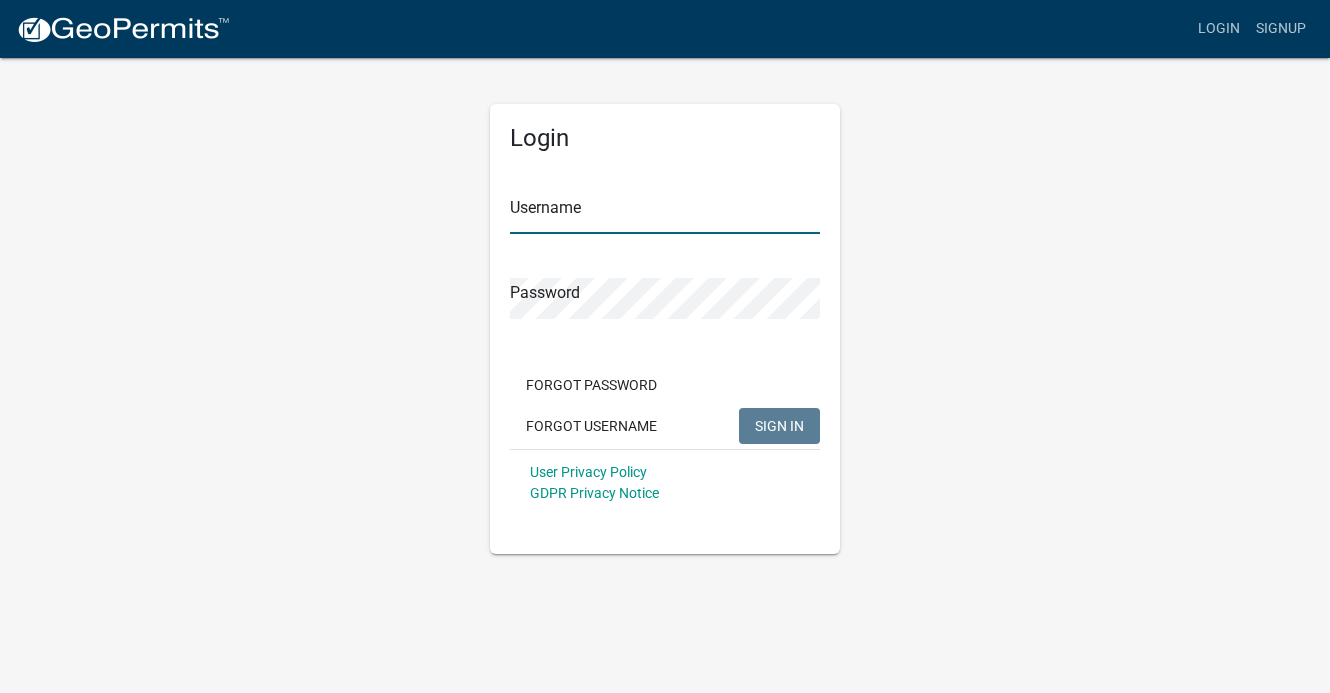 type on "sharoncholder" 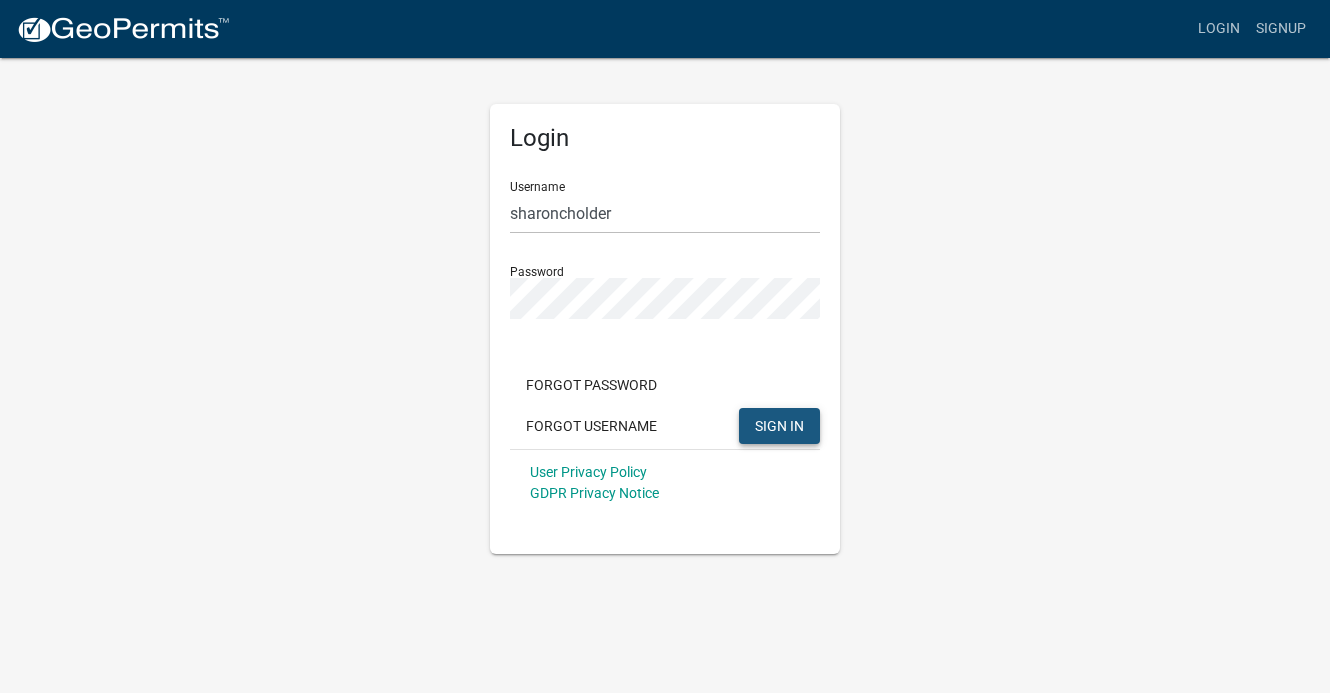 click on "SIGN IN" 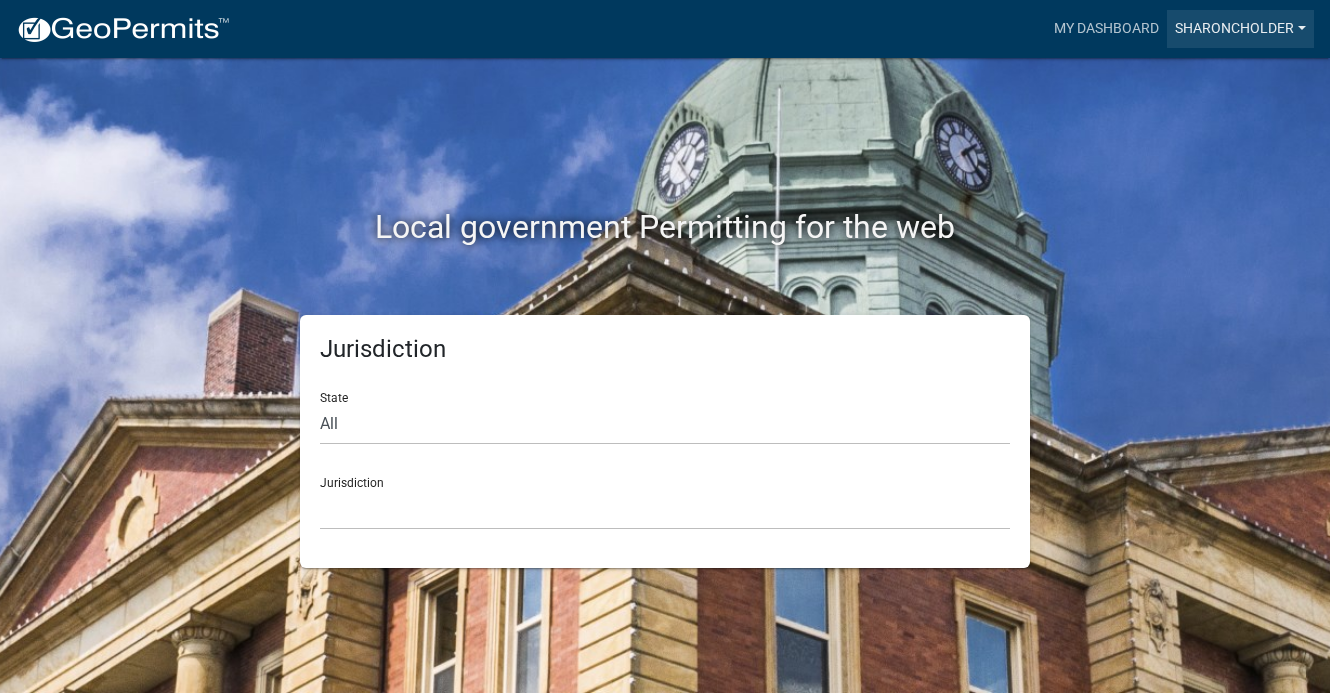 click on "sharoncholder" at bounding box center (1240, 29) 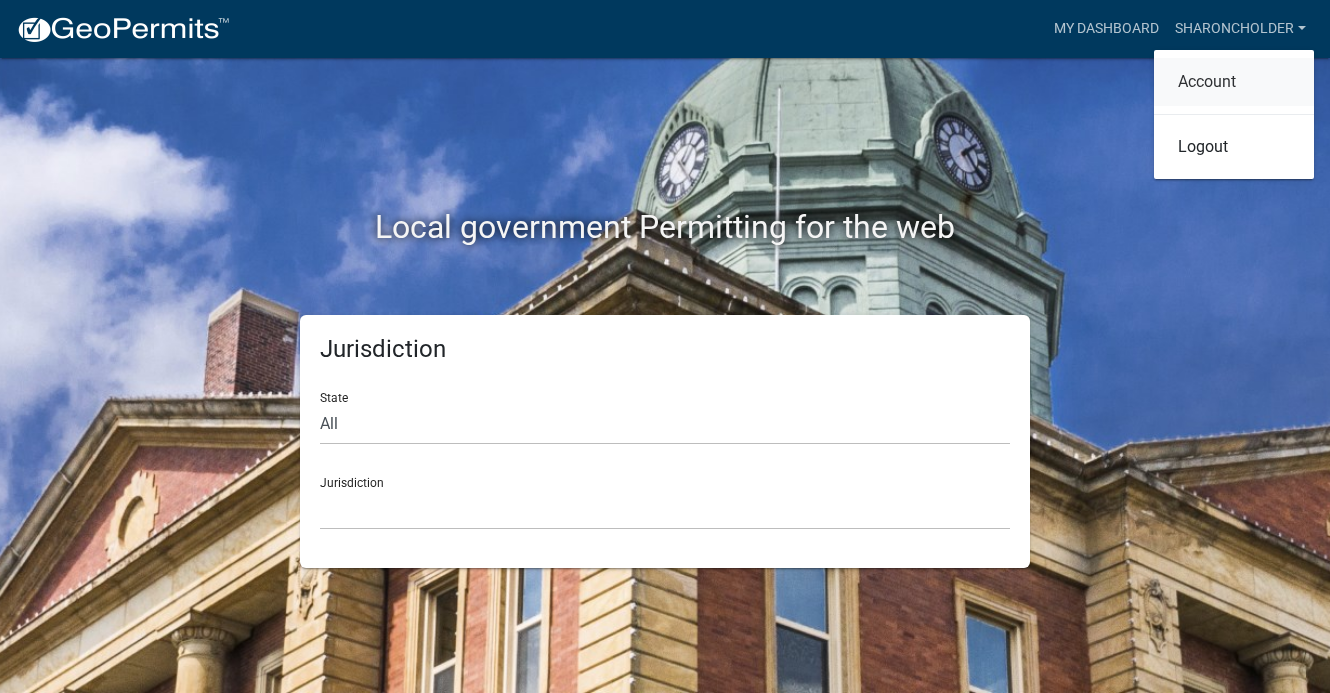 click on "Account" at bounding box center (1234, 82) 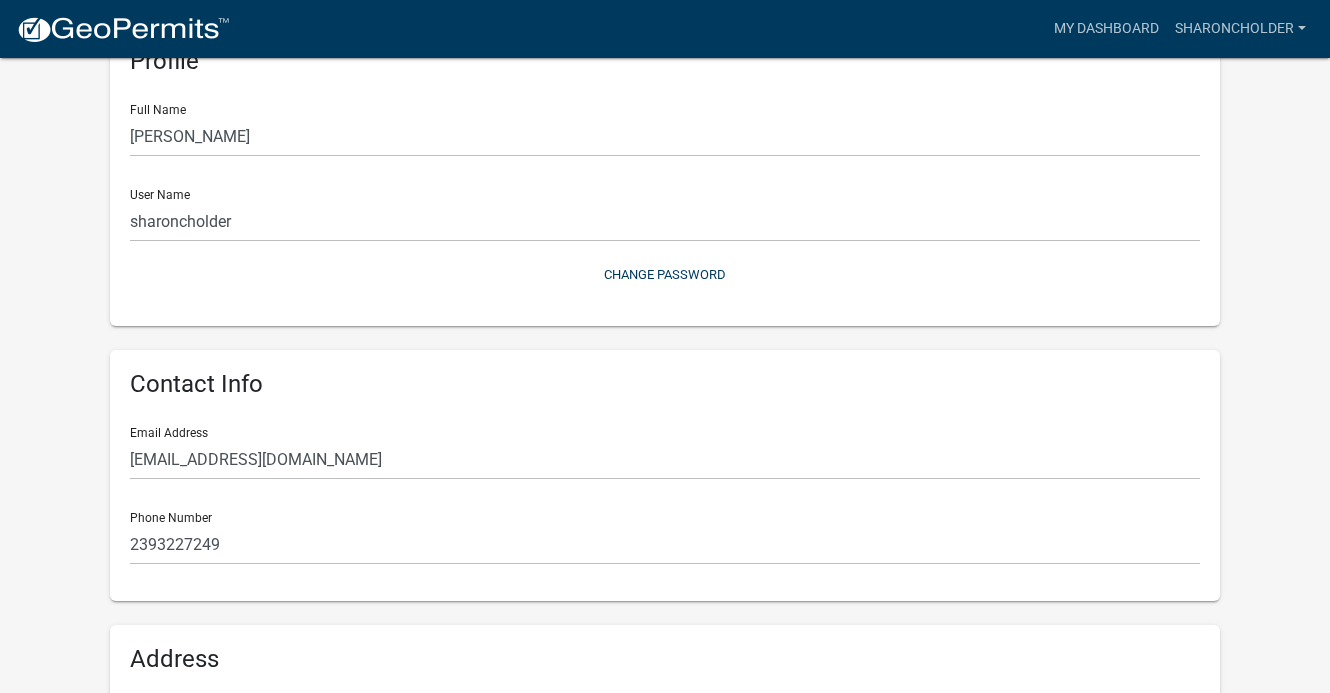 click on "Phone Number [PHONE_NUMBER]" 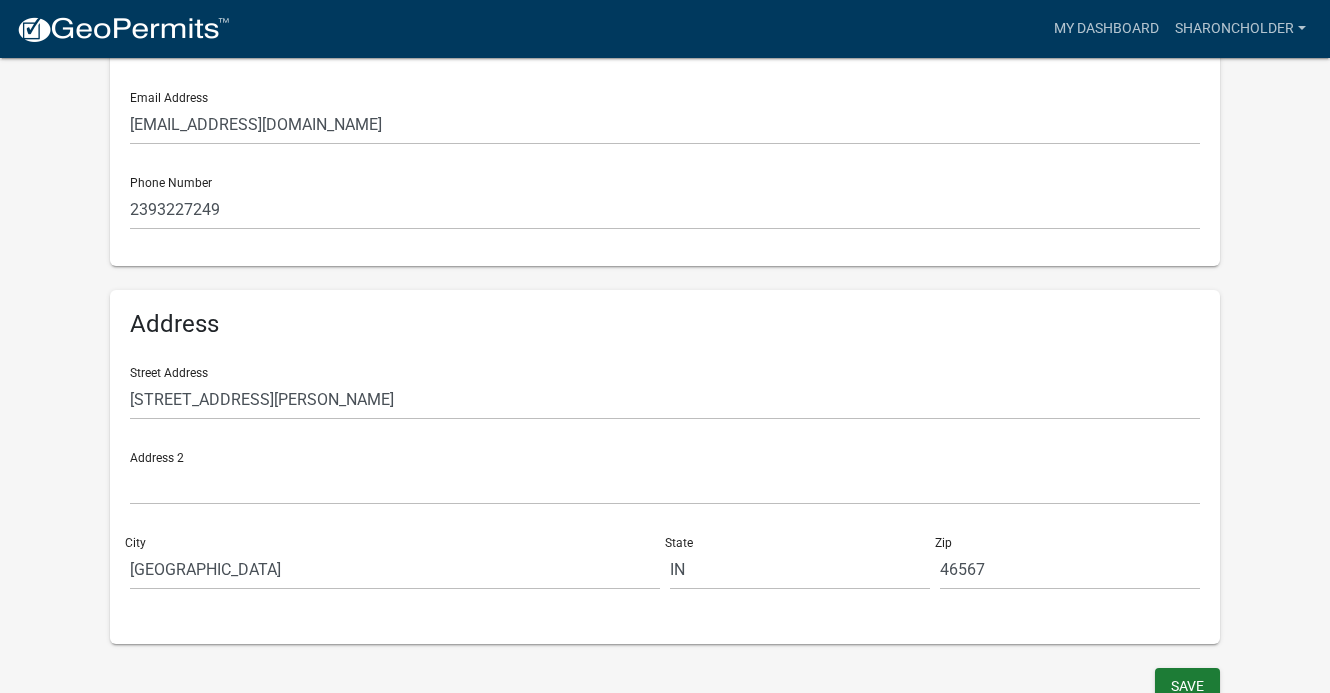 scroll, scrollTop: 472, scrollLeft: 0, axis: vertical 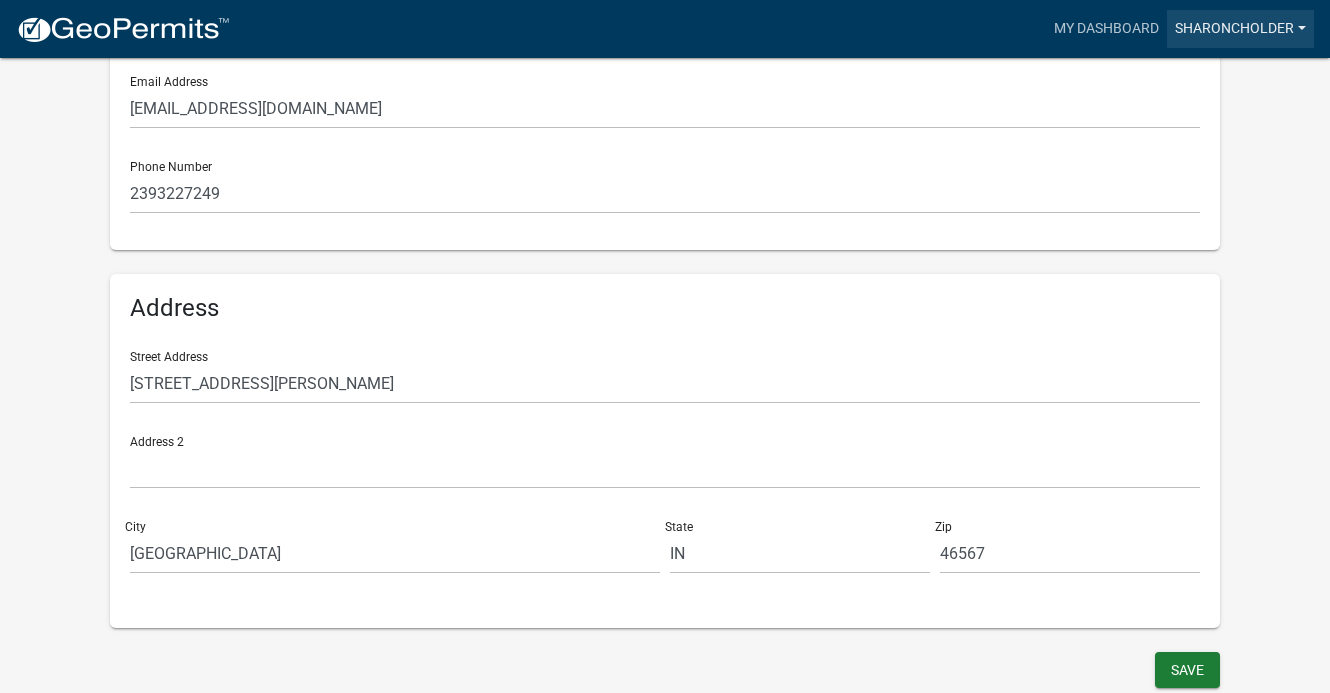 click on "sharoncholder" at bounding box center (1240, 29) 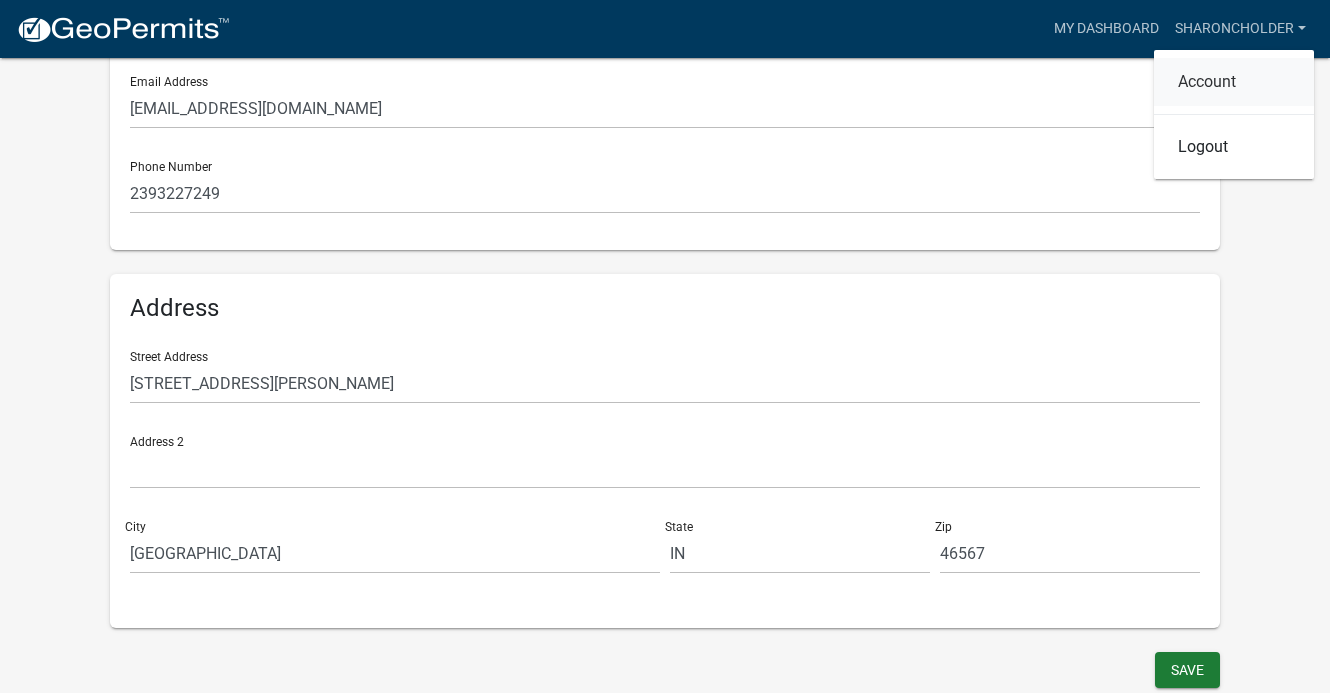 click on "Account" at bounding box center [1234, 82] 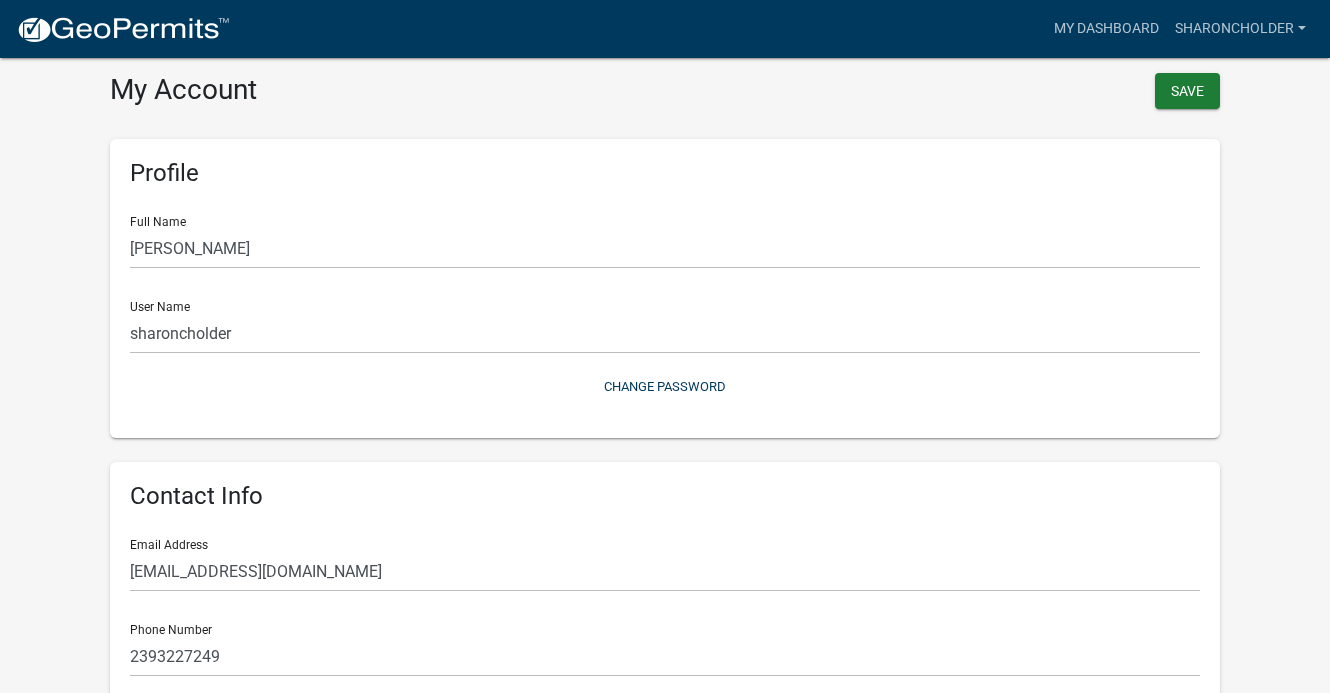 scroll, scrollTop: 0, scrollLeft: 0, axis: both 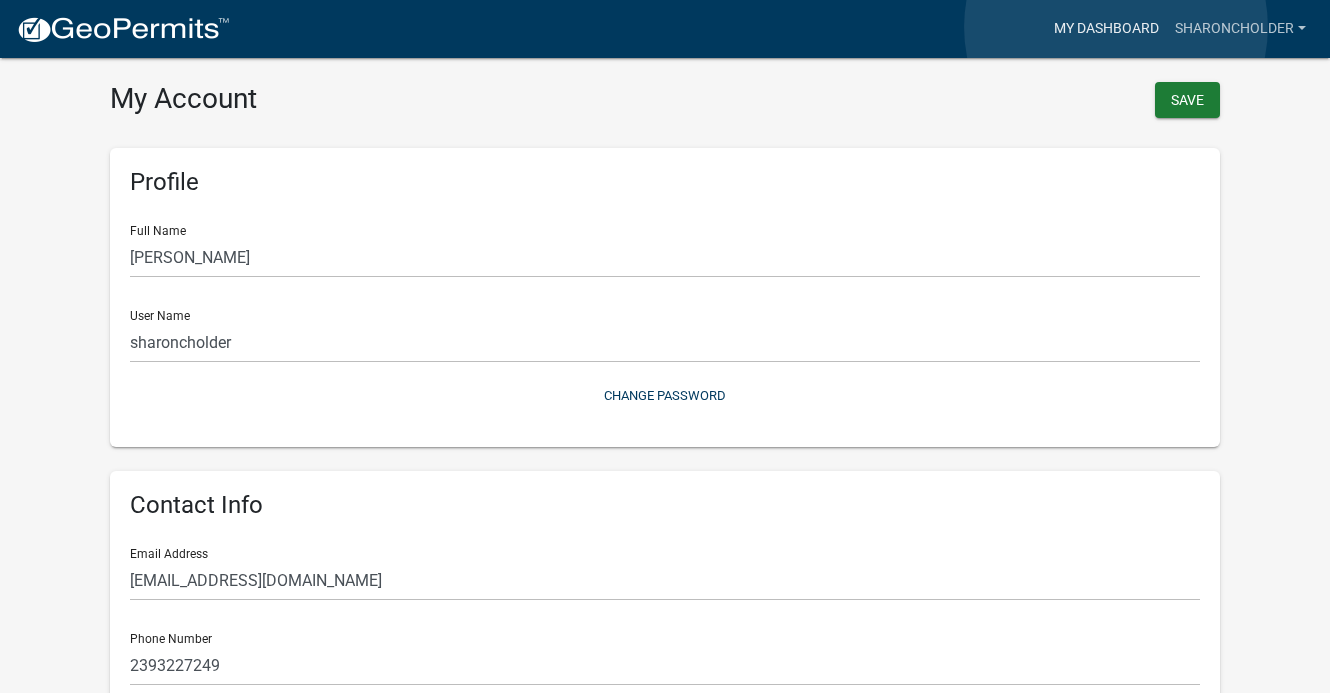 click on "My Dashboard" at bounding box center [1106, 29] 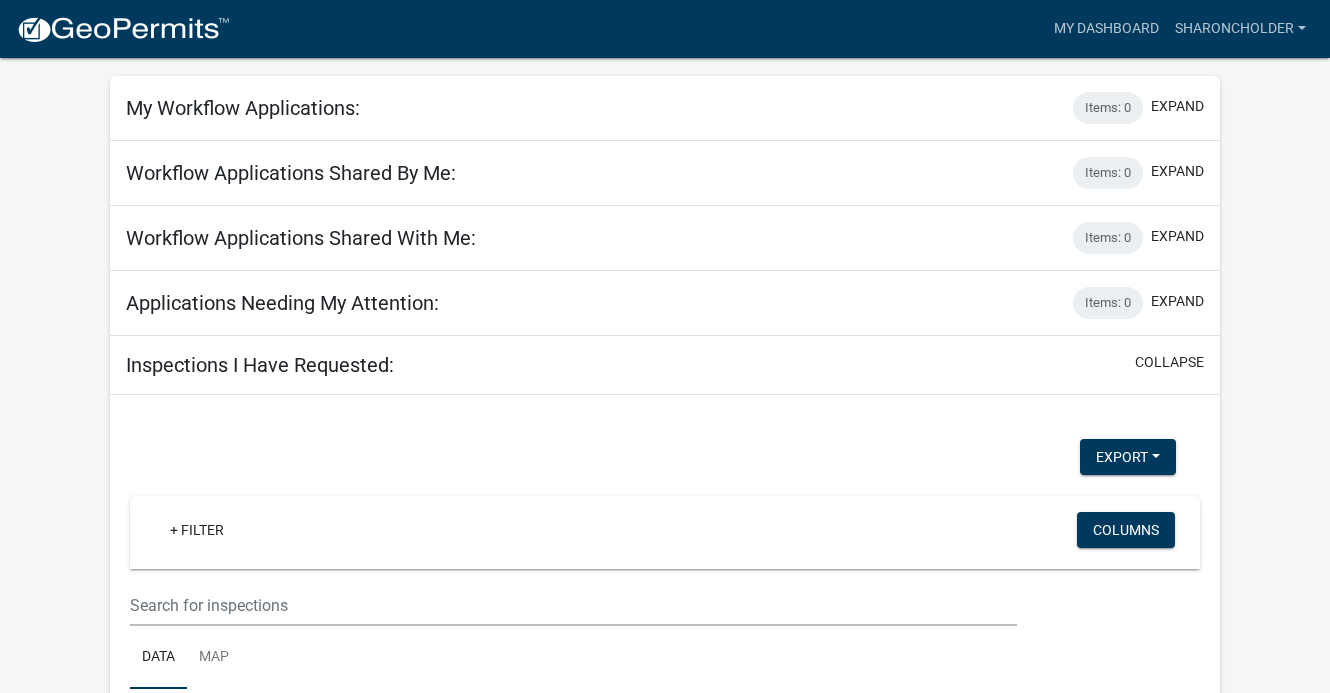 scroll, scrollTop: 0, scrollLeft: 0, axis: both 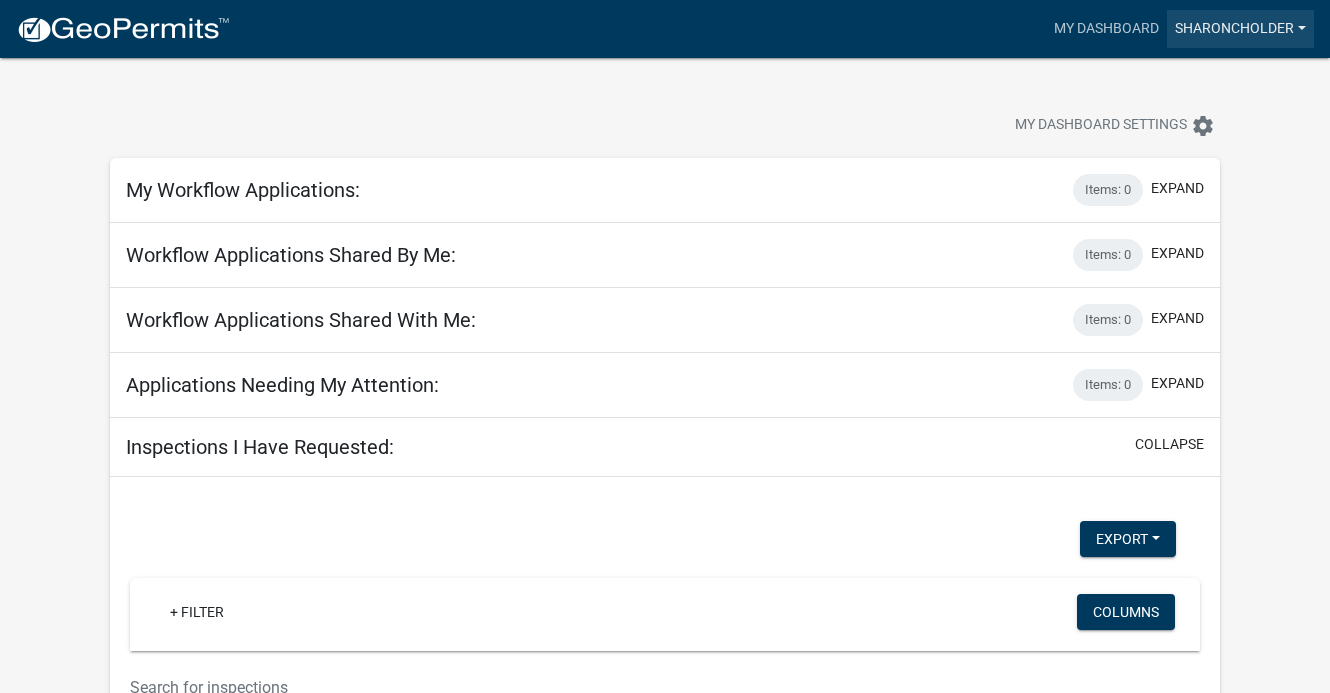click on "sharoncholder" at bounding box center [1240, 29] 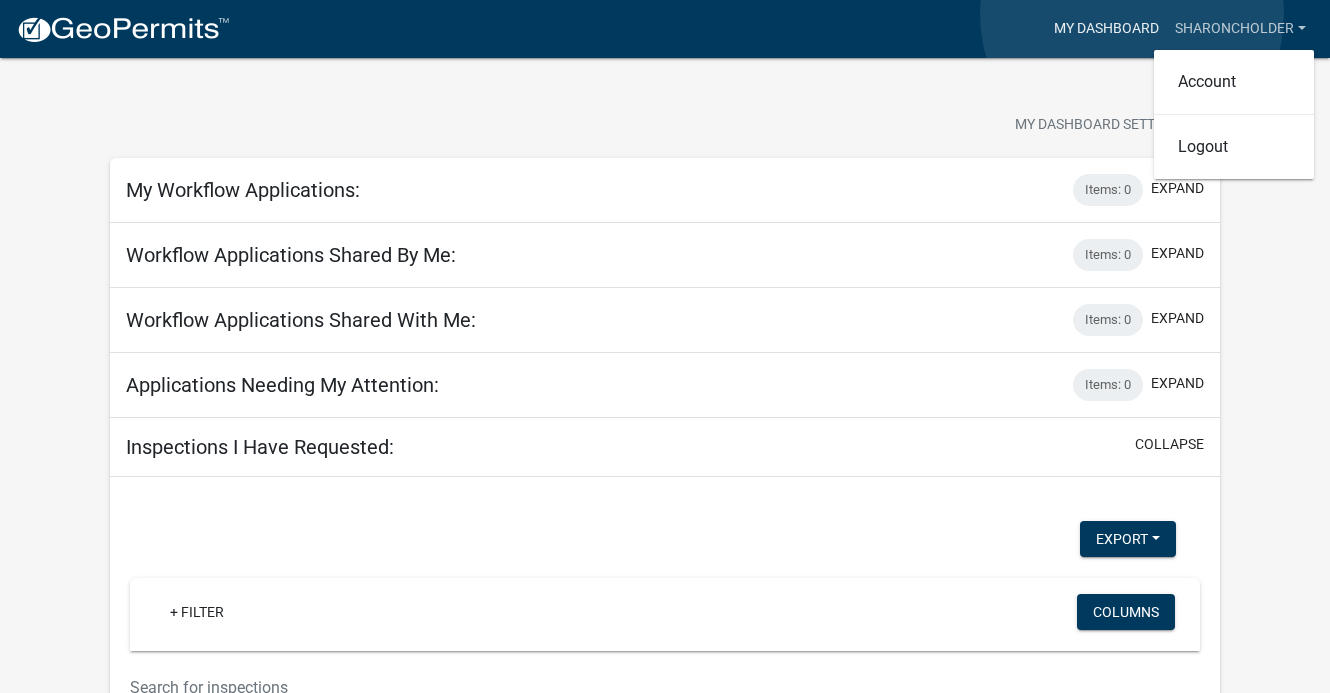 click on "My Dashboard" at bounding box center (1106, 29) 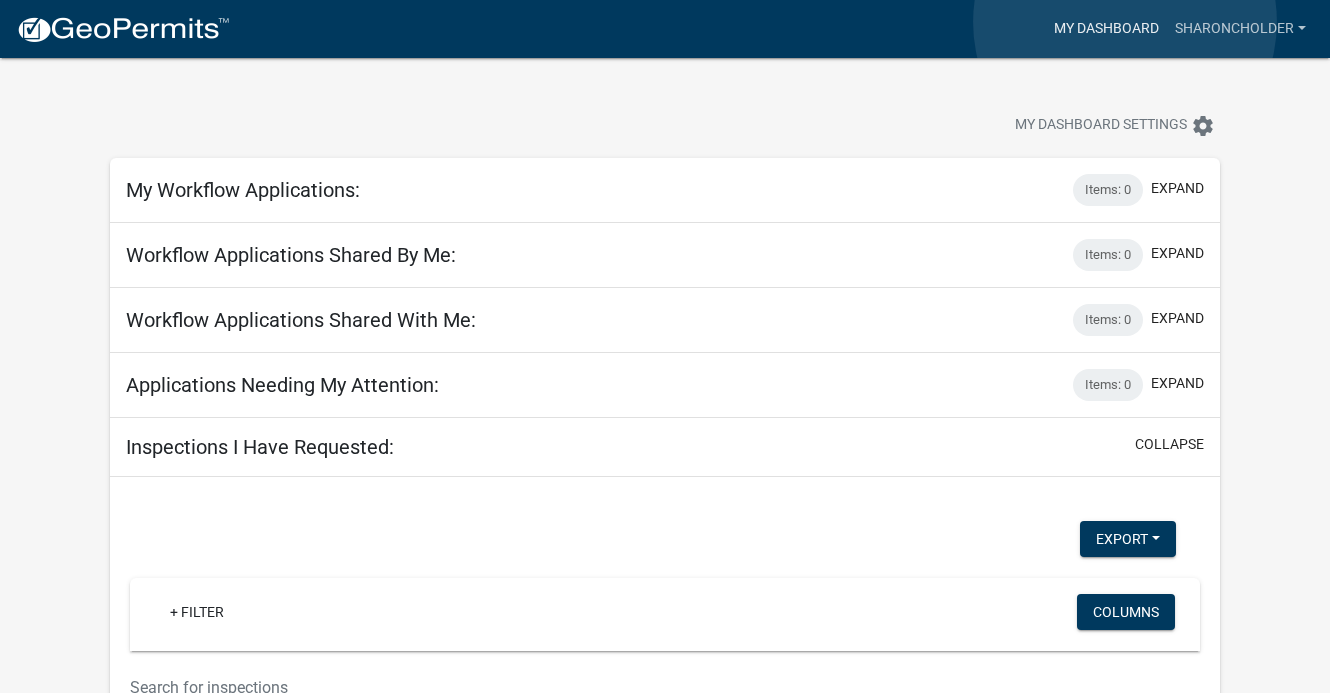 click on "My Dashboard" at bounding box center (1106, 29) 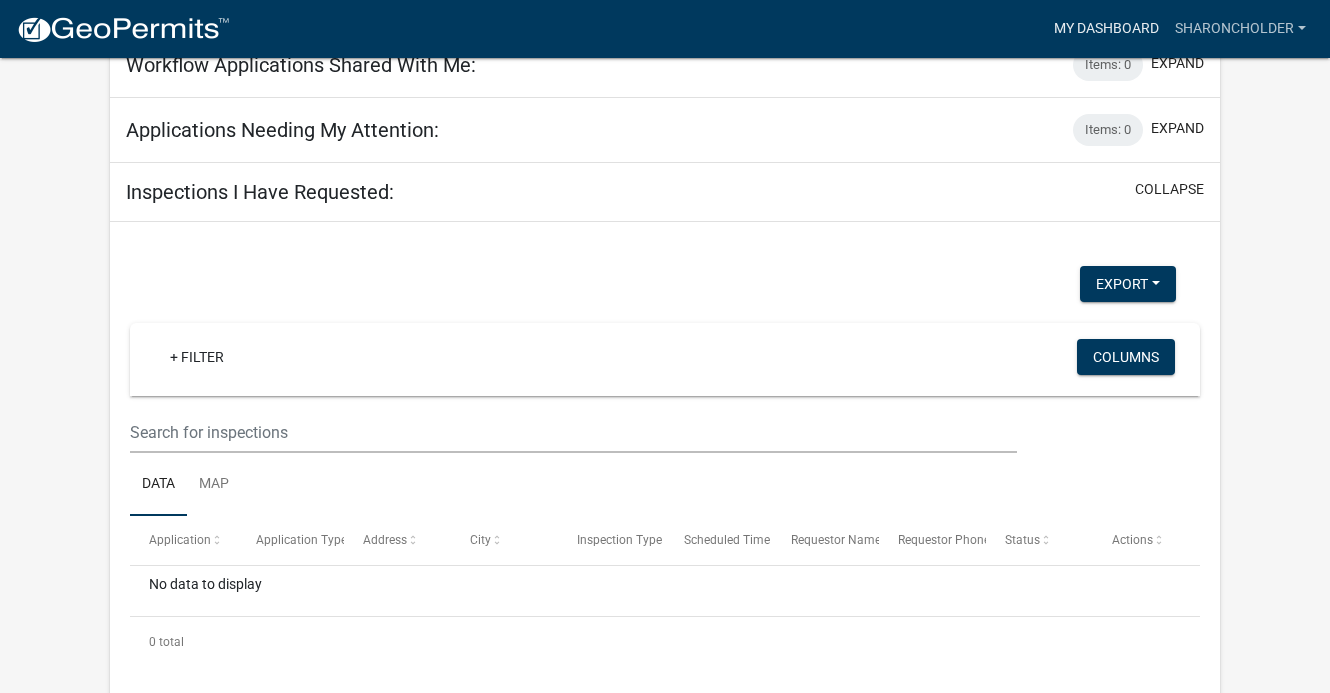 scroll, scrollTop: 270, scrollLeft: 0, axis: vertical 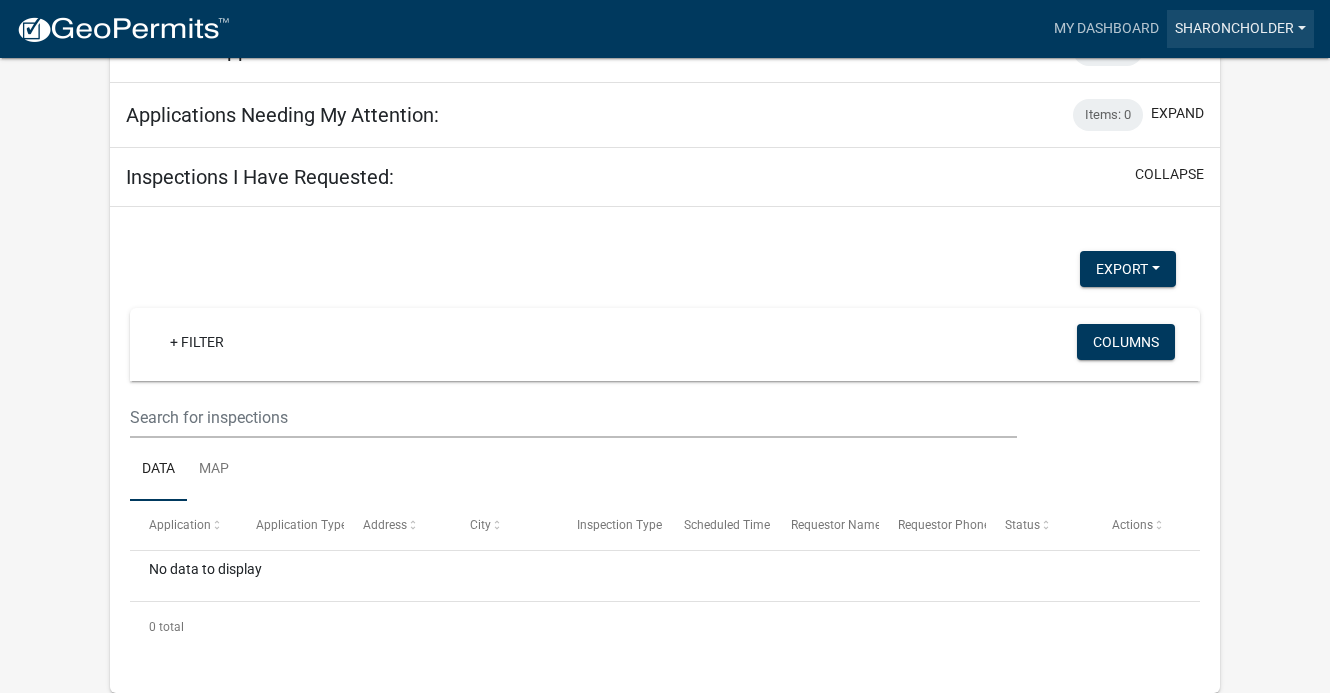click on "sharoncholder" at bounding box center (1240, 29) 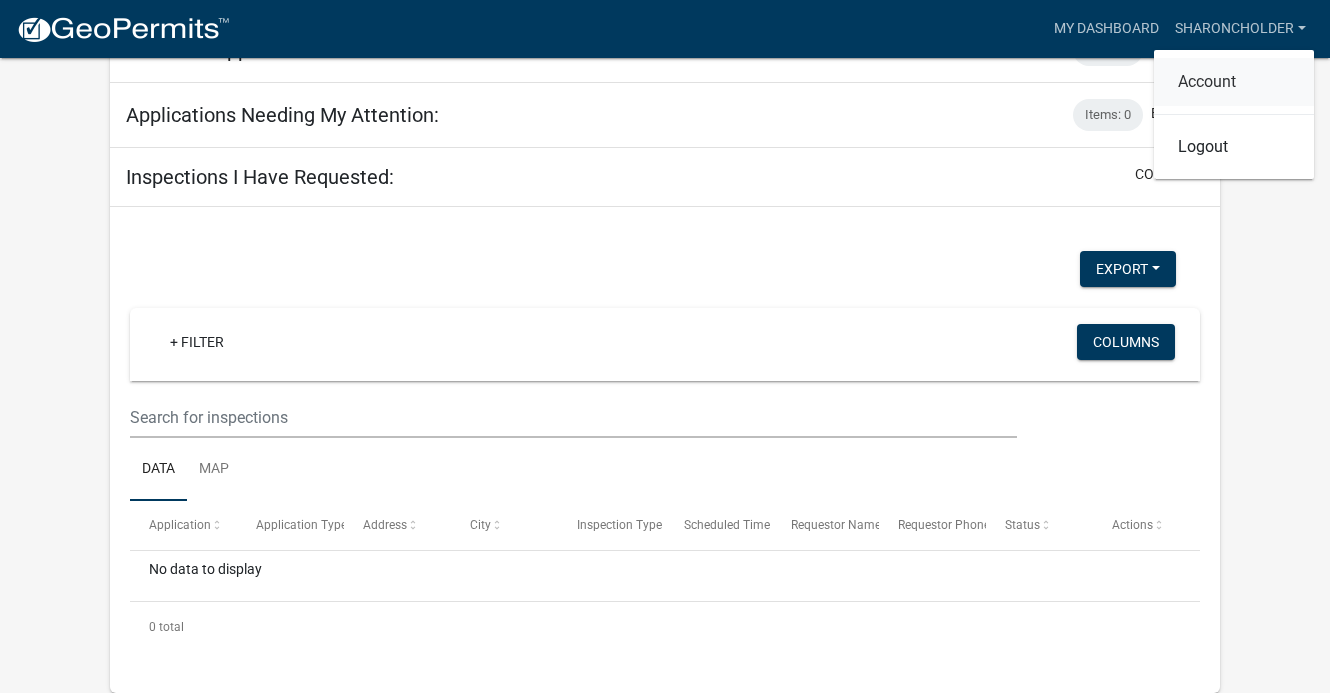 click on "Account" at bounding box center [1234, 82] 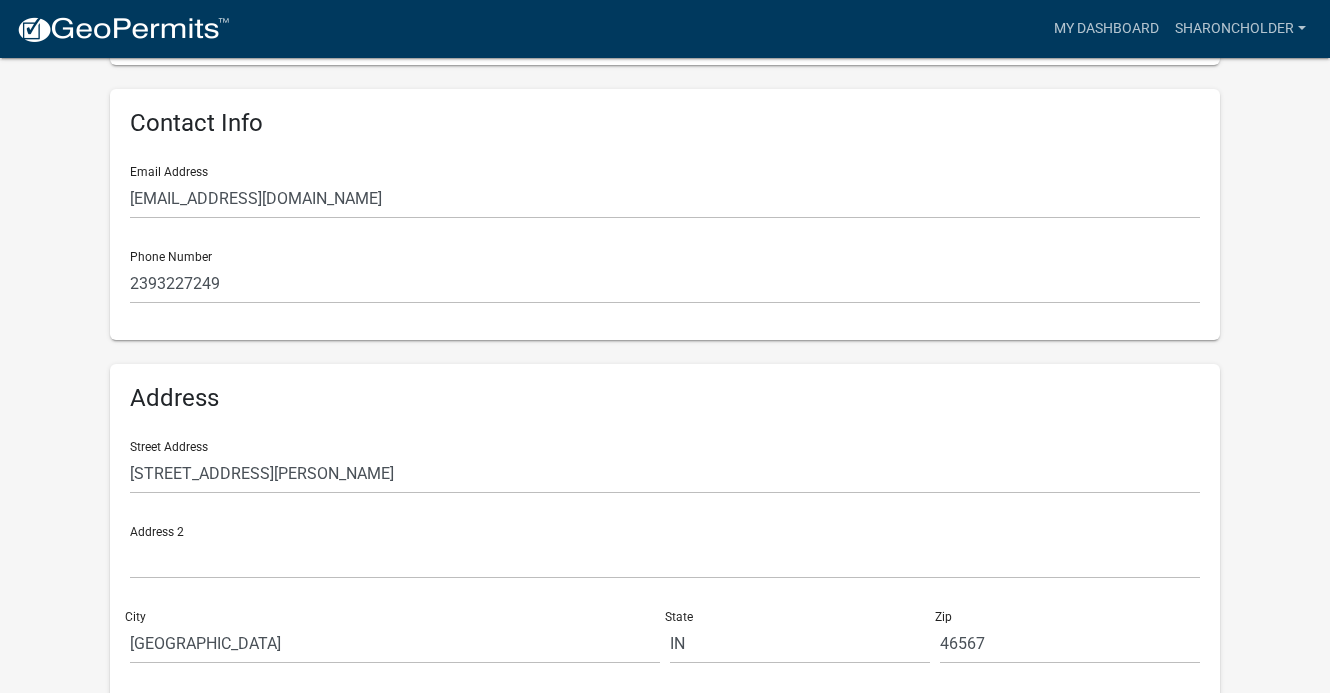 scroll, scrollTop: 472, scrollLeft: 0, axis: vertical 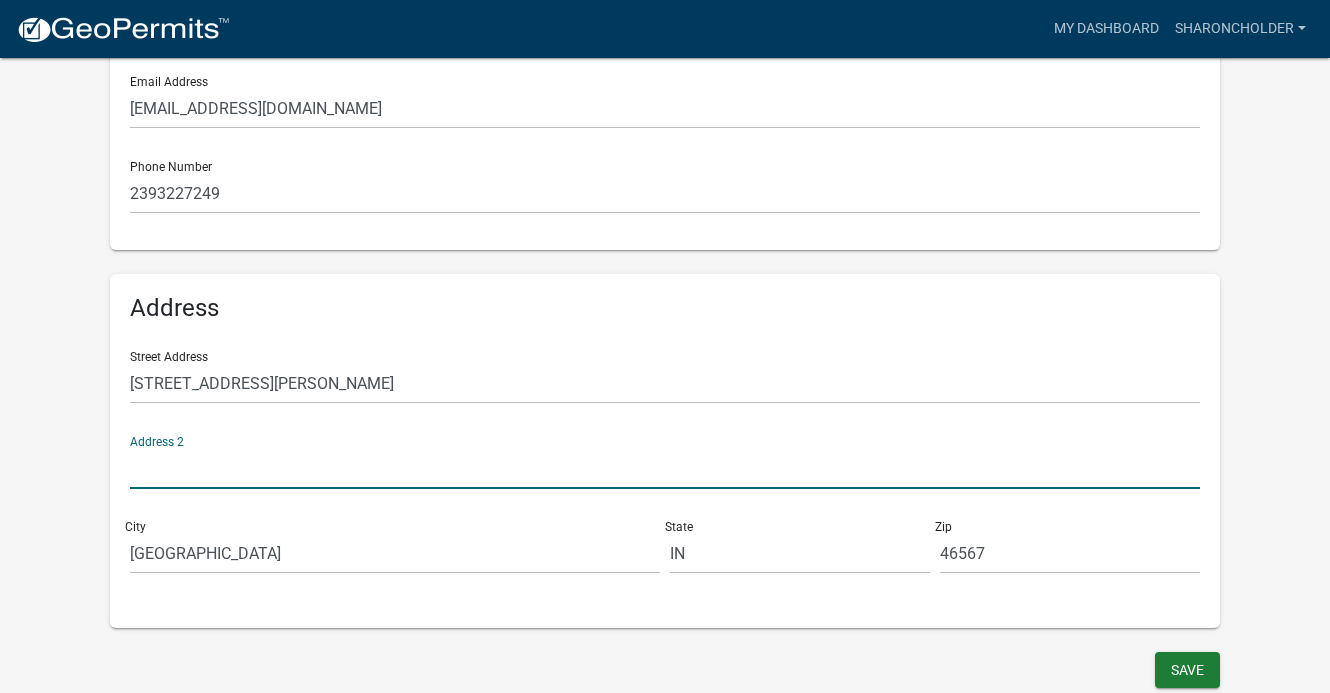 click 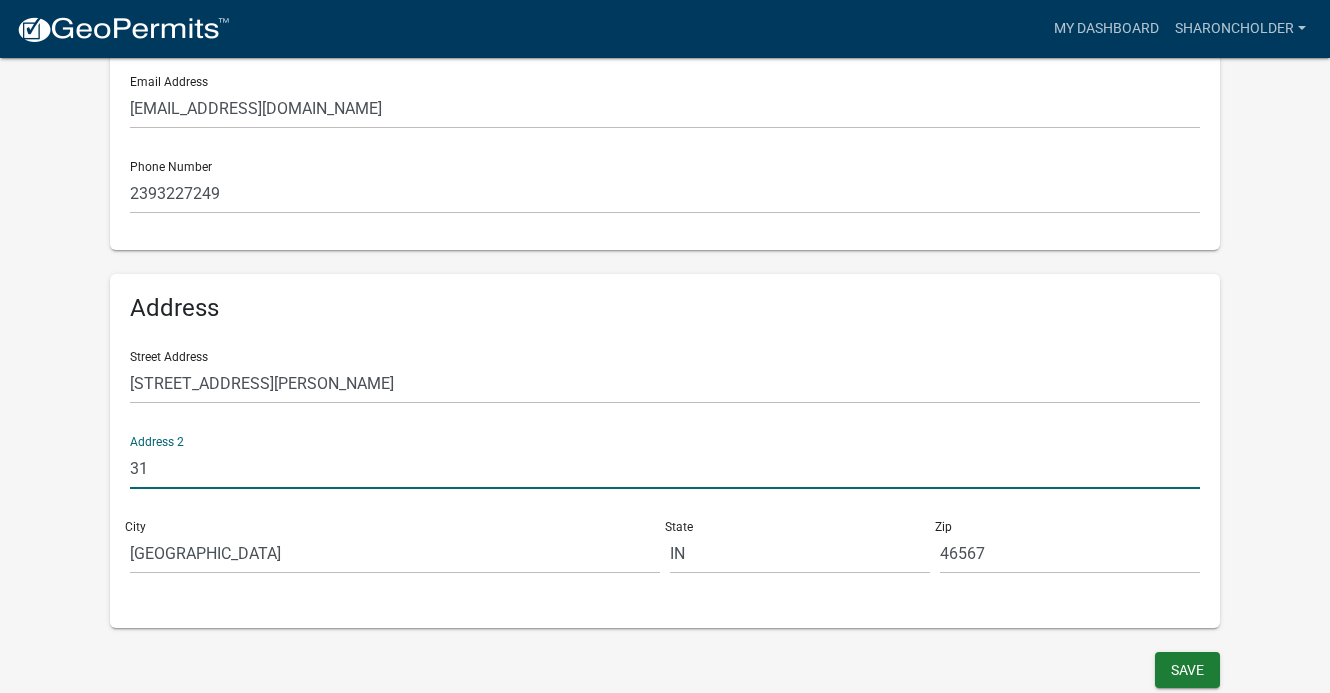 type on "3" 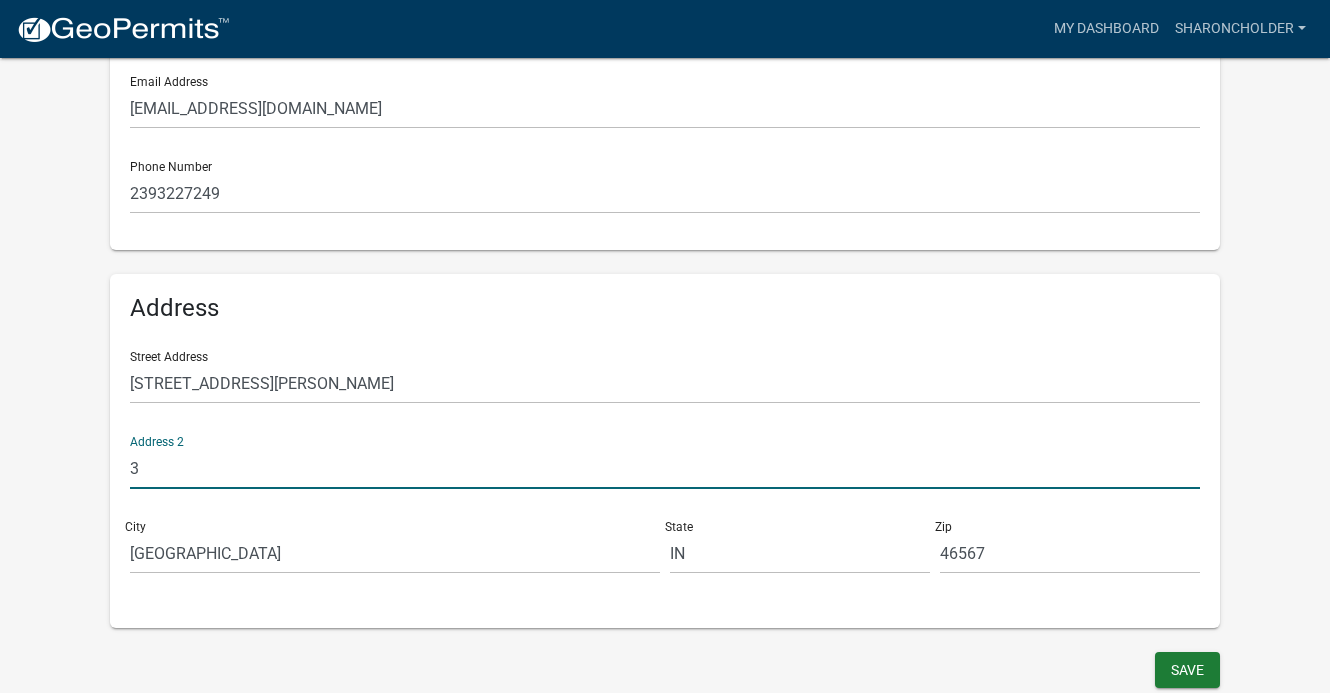 type 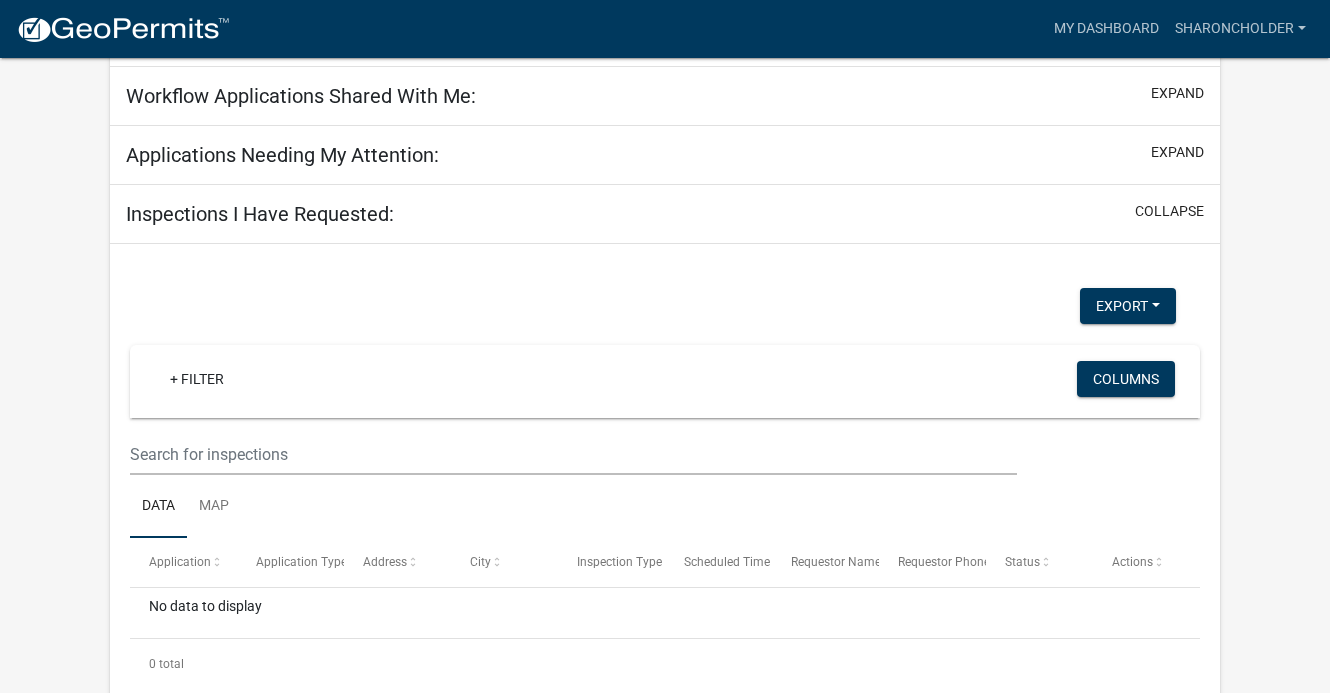 scroll, scrollTop: 281, scrollLeft: 0, axis: vertical 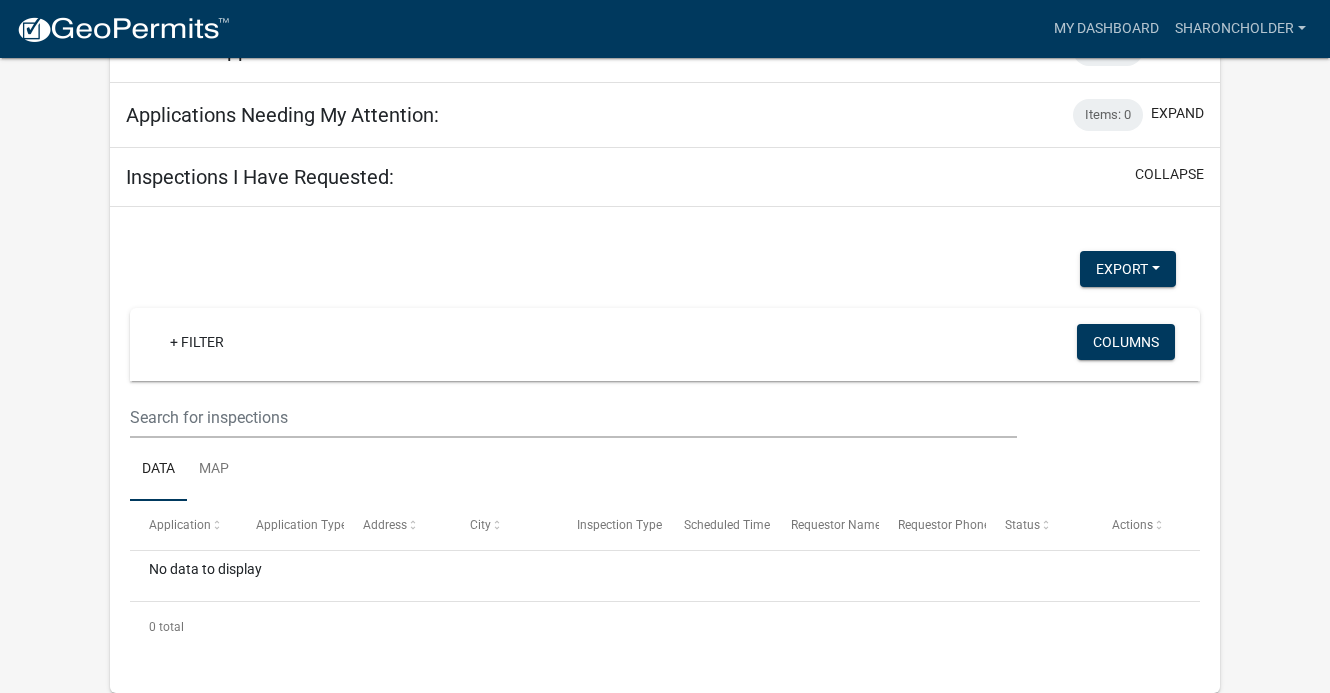 click on "Export   Excel Format (.xlsx)   CSV Format (.csv)" at bounding box center (653, 271) 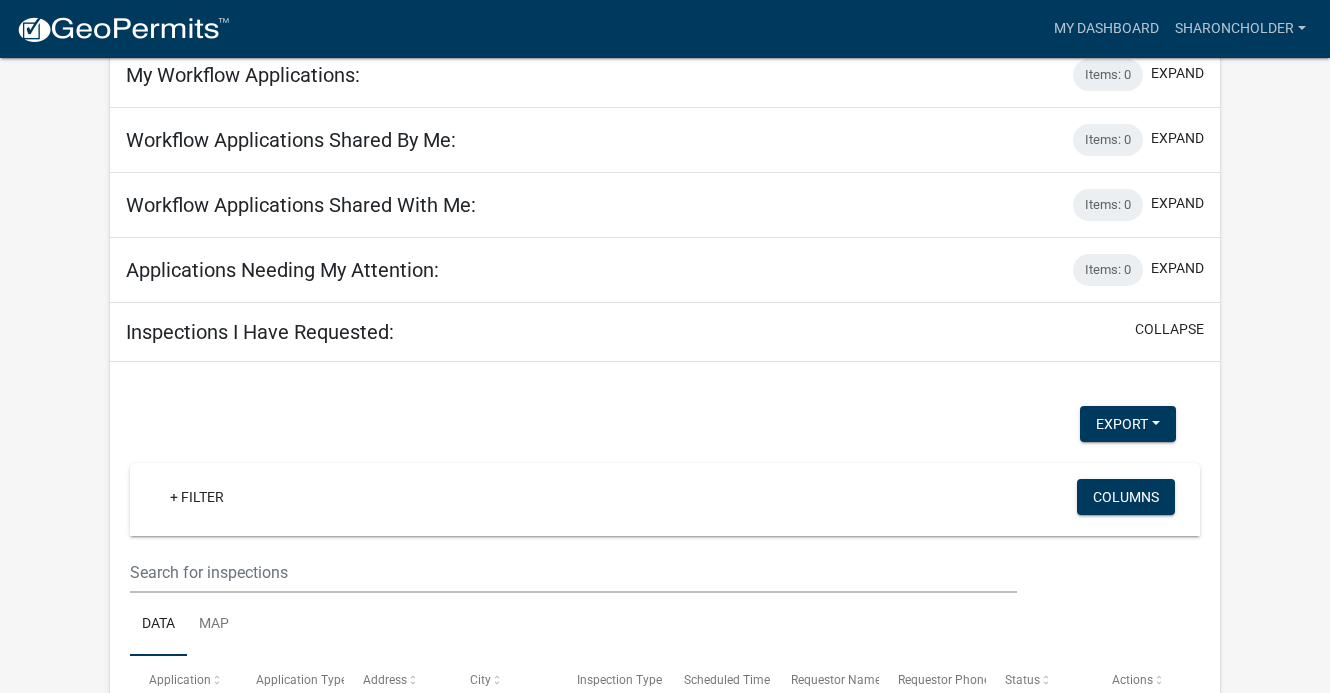 scroll, scrollTop: 114, scrollLeft: 0, axis: vertical 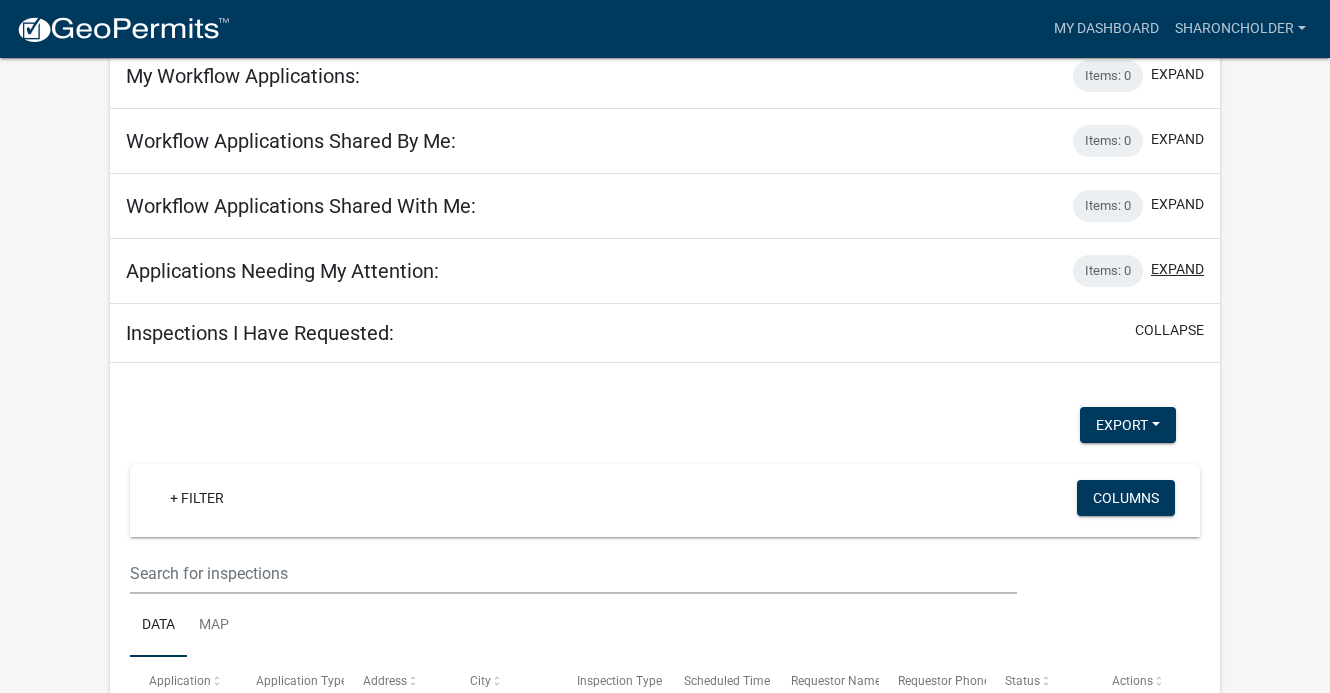 click on "expand" at bounding box center [1177, 269] 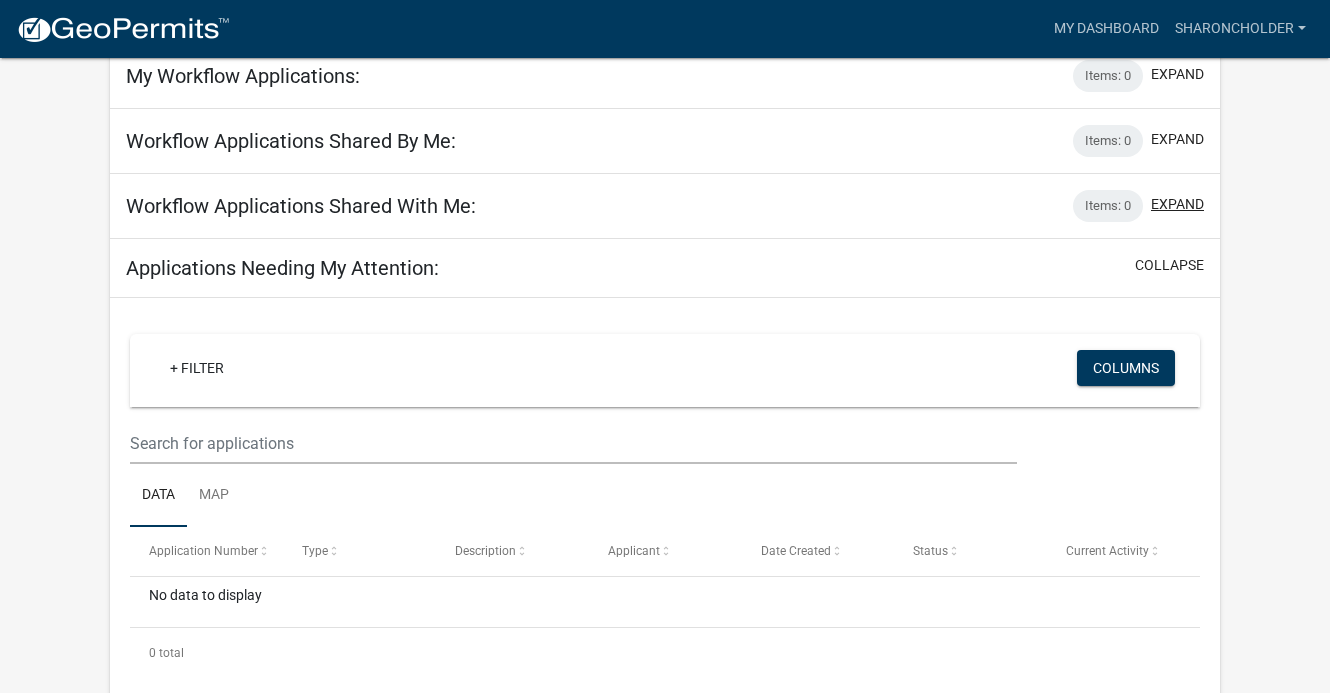 click on "expand" at bounding box center (1177, 204) 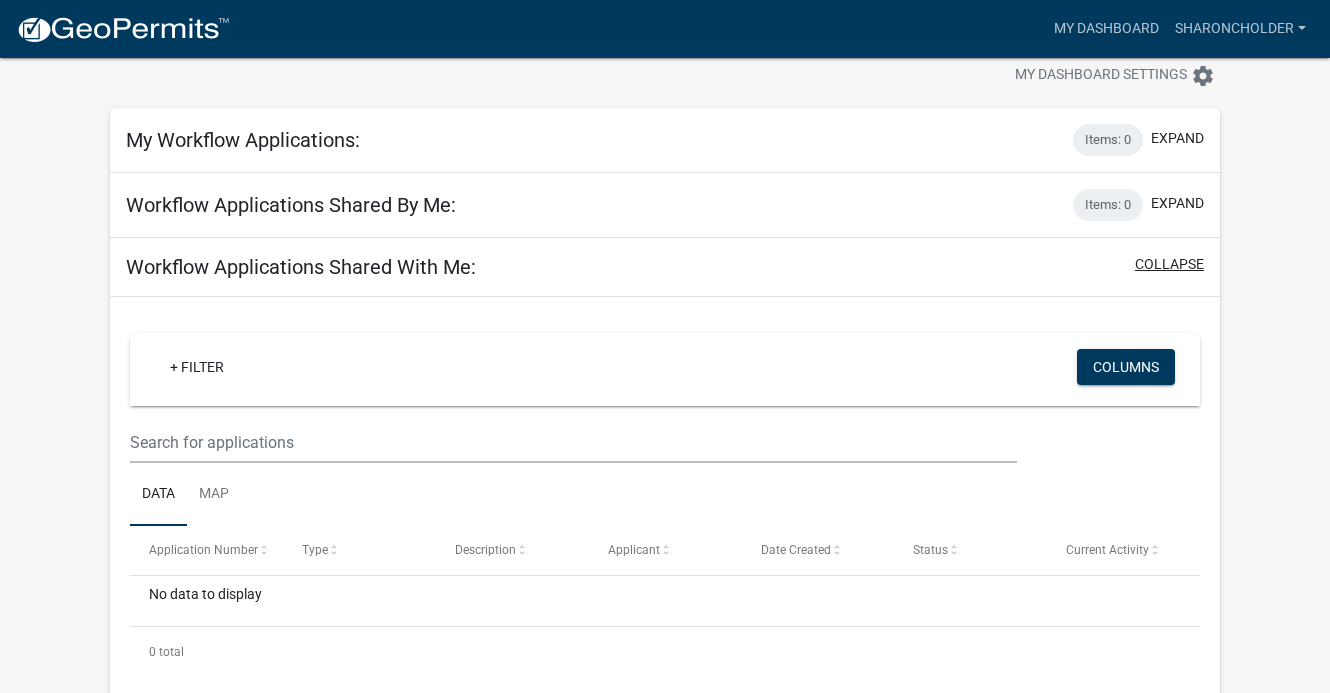 scroll, scrollTop: 3, scrollLeft: 0, axis: vertical 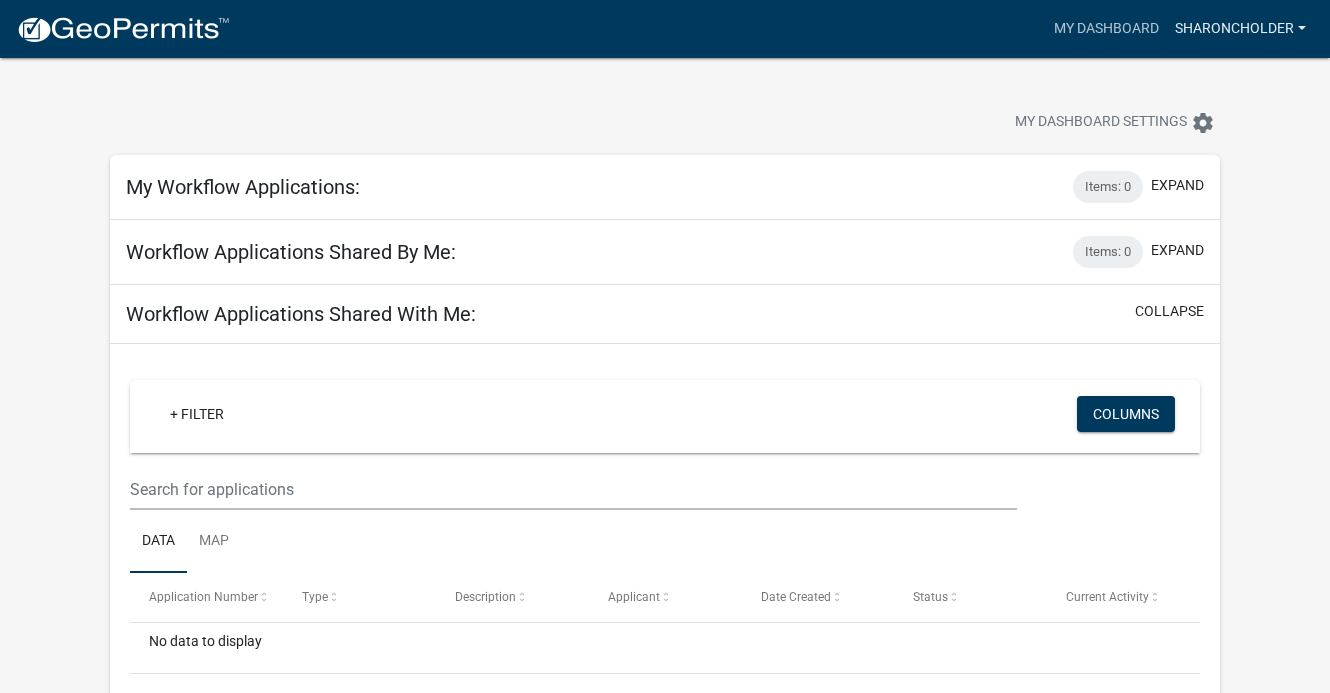 click on "sharoncholder" at bounding box center [1240, 29] 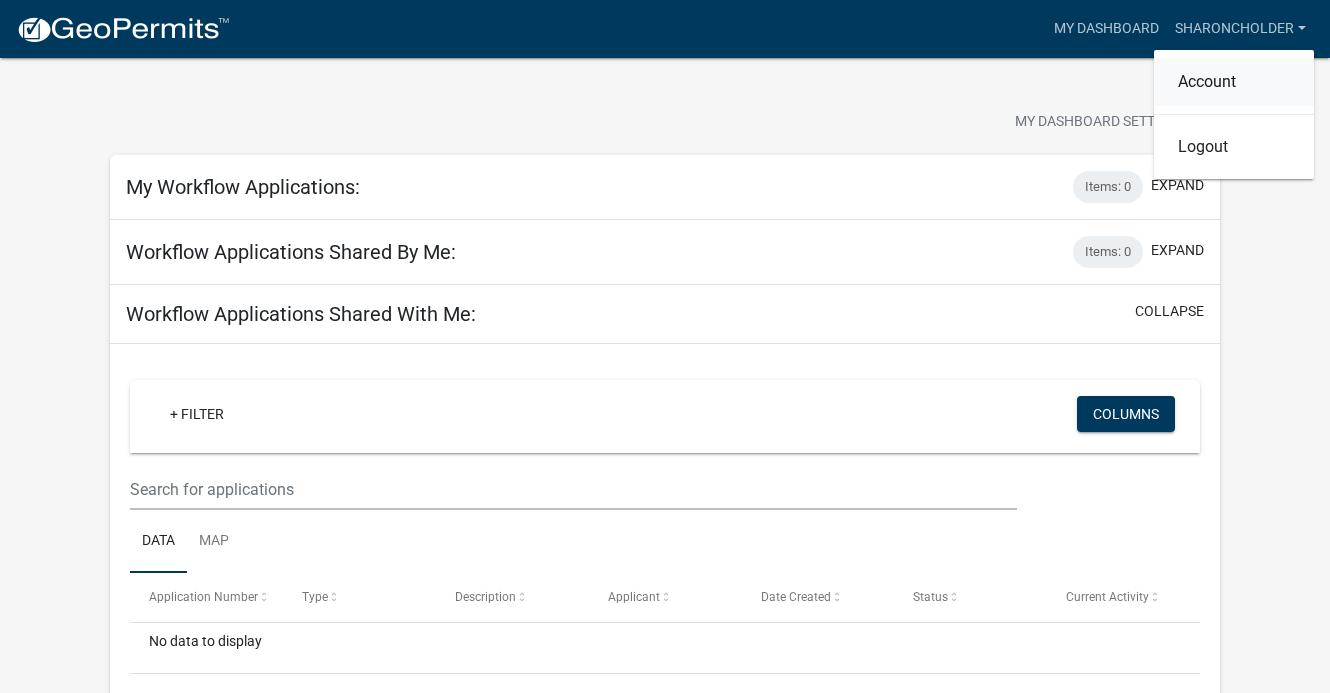 click on "Account" at bounding box center [1234, 82] 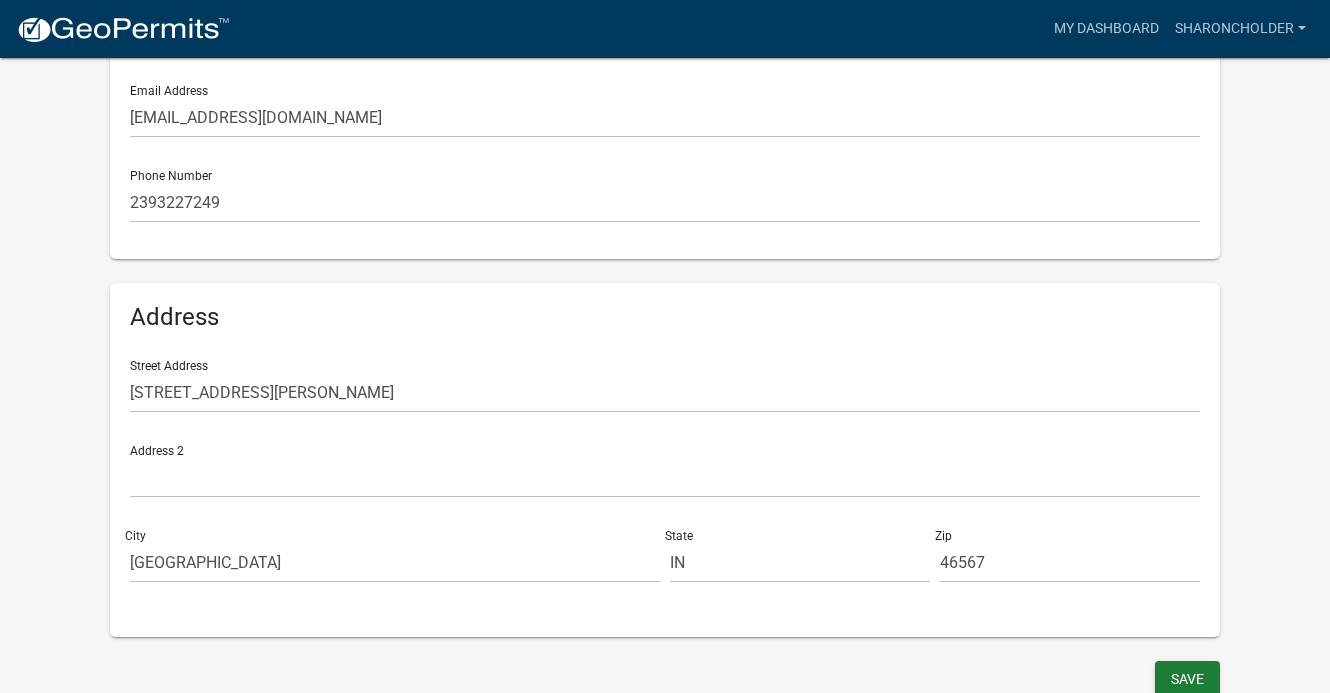 scroll, scrollTop: 462, scrollLeft: 0, axis: vertical 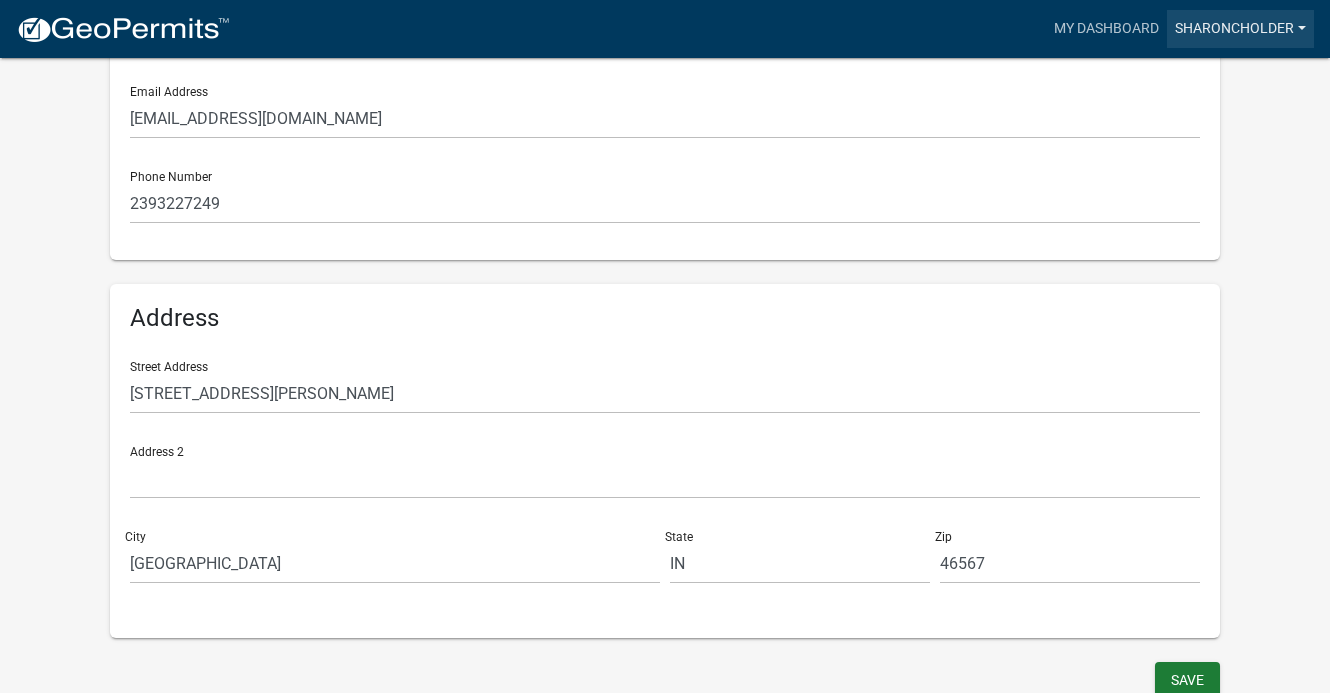 click on "sharoncholder" at bounding box center (1240, 29) 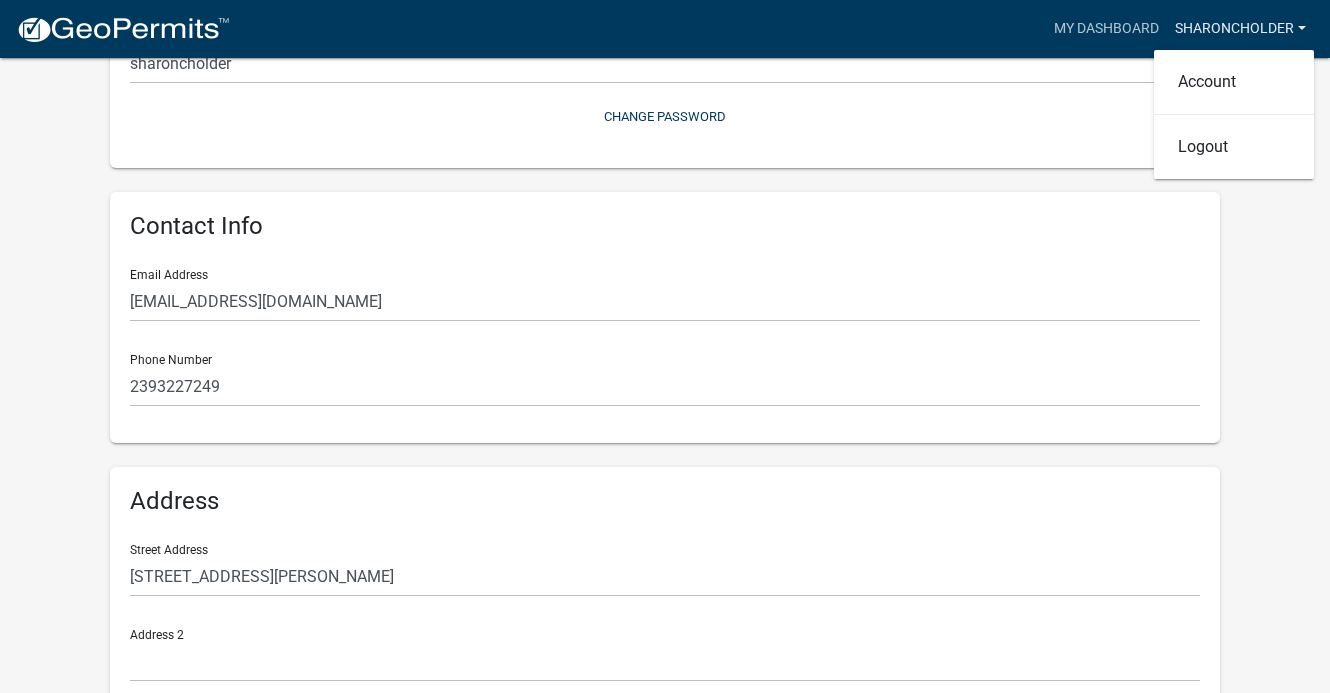 scroll, scrollTop: 0, scrollLeft: 0, axis: both 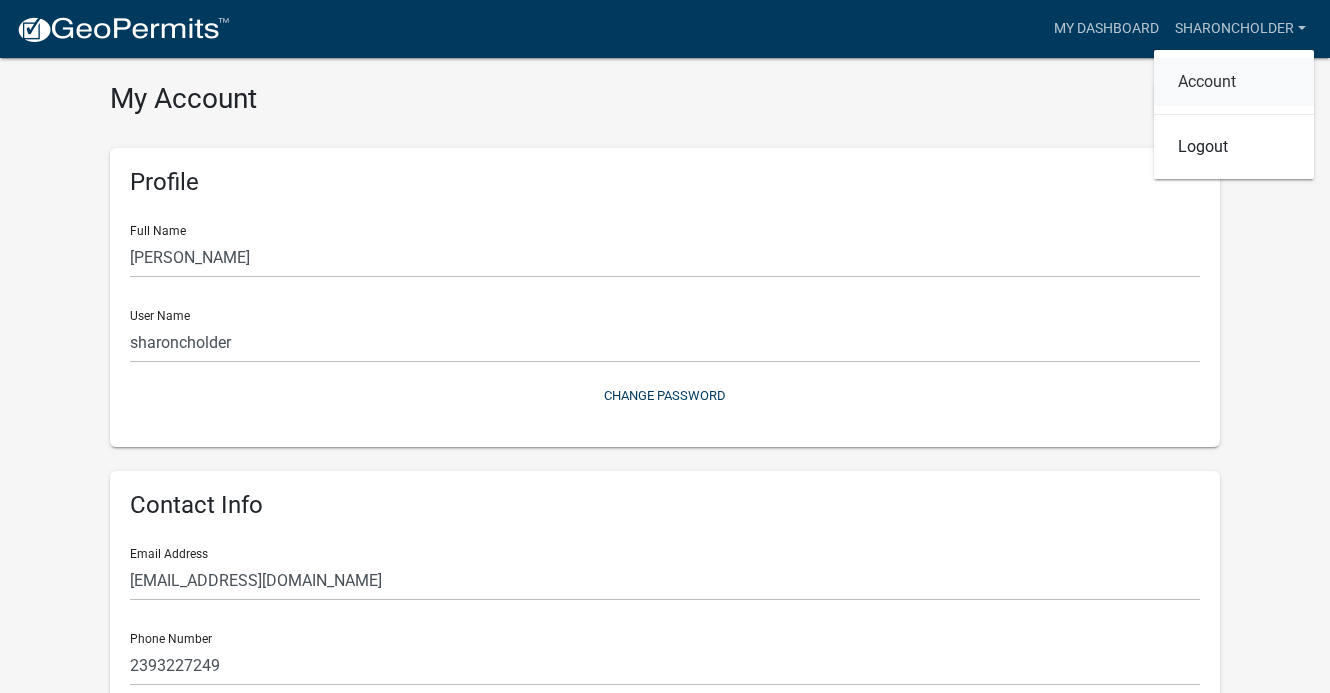 click on "Account" at bounding box center [1234, 82] 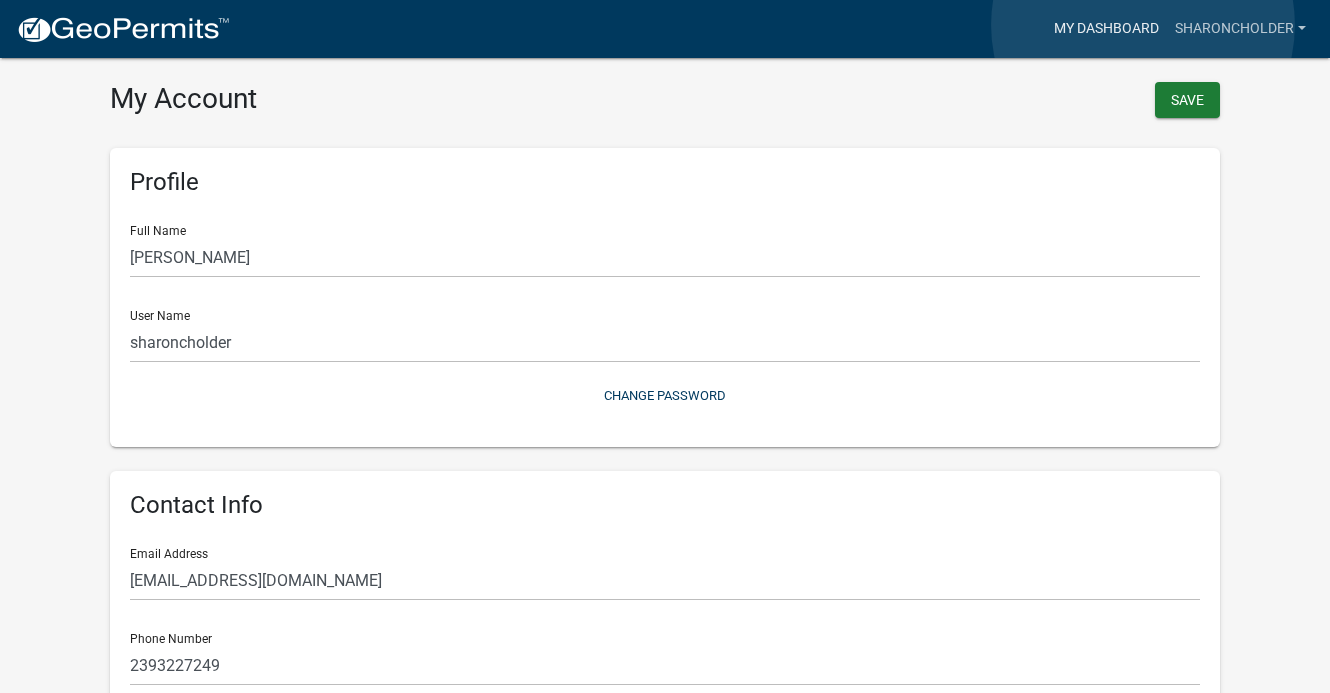 click on "My Dashboard" at bounding box center [1106, 29] 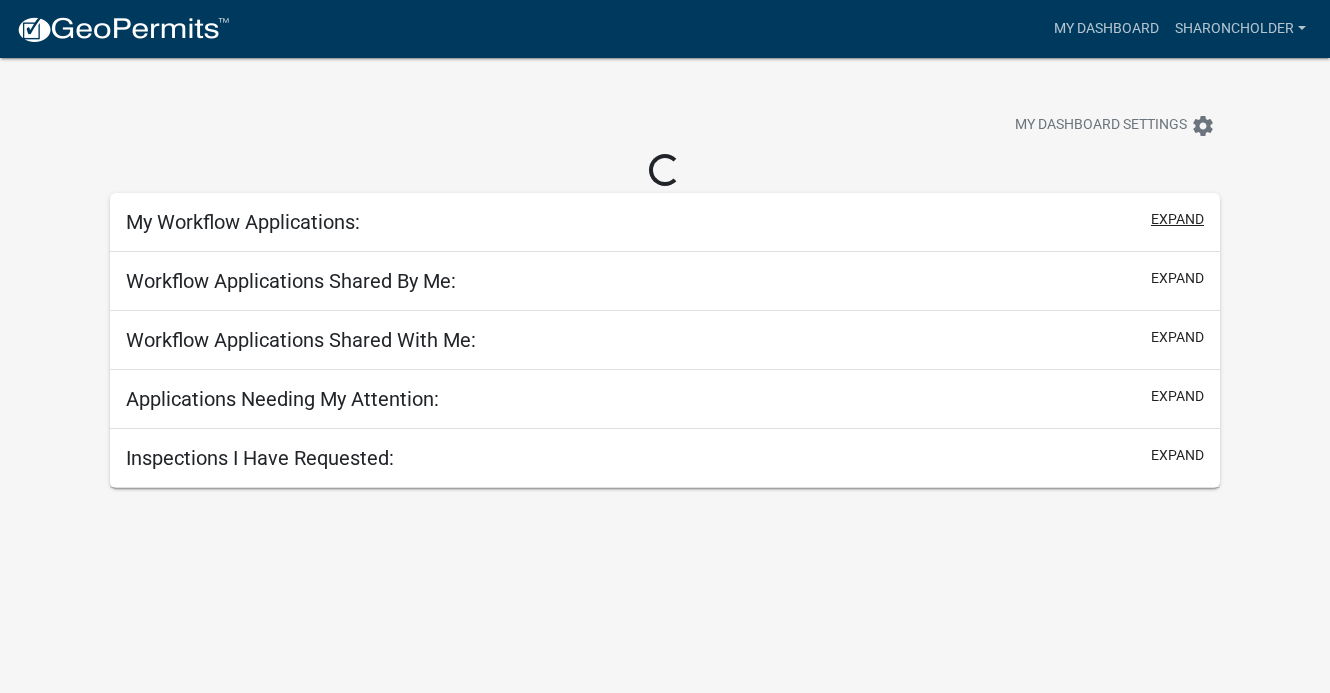 click on "expand" at bounding box center [1177, 219] 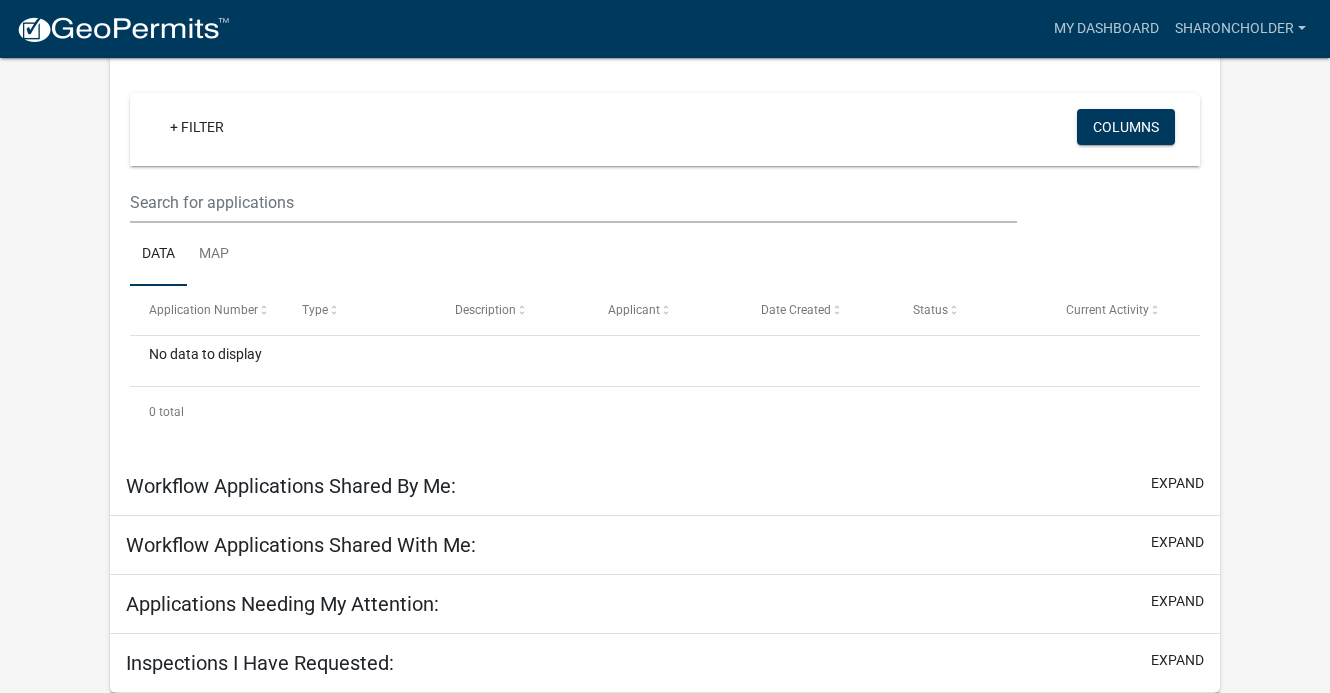 scroll, scrollTop: 167, scrollLeft: 0, axis: vertical 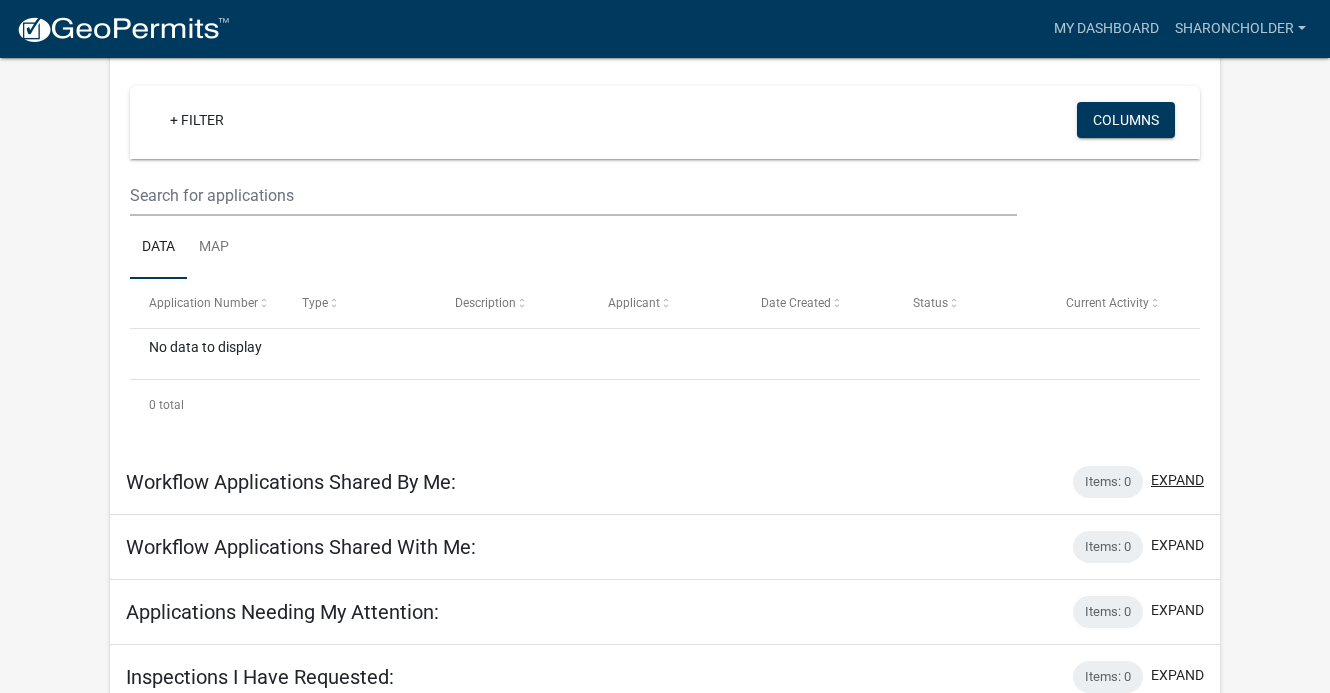 click on "expand" at bounding box center [1177, 480] 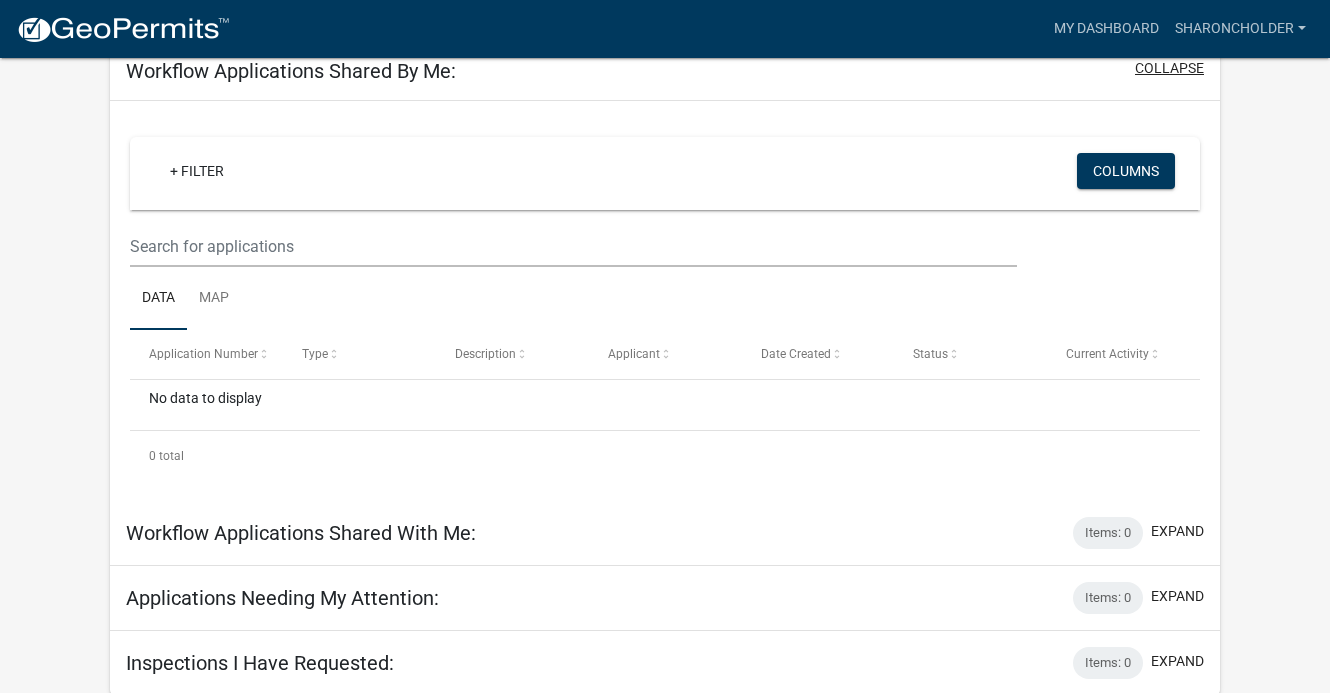 scroll, scrollTop: 578, scrollLeft: 0, axis: vertical 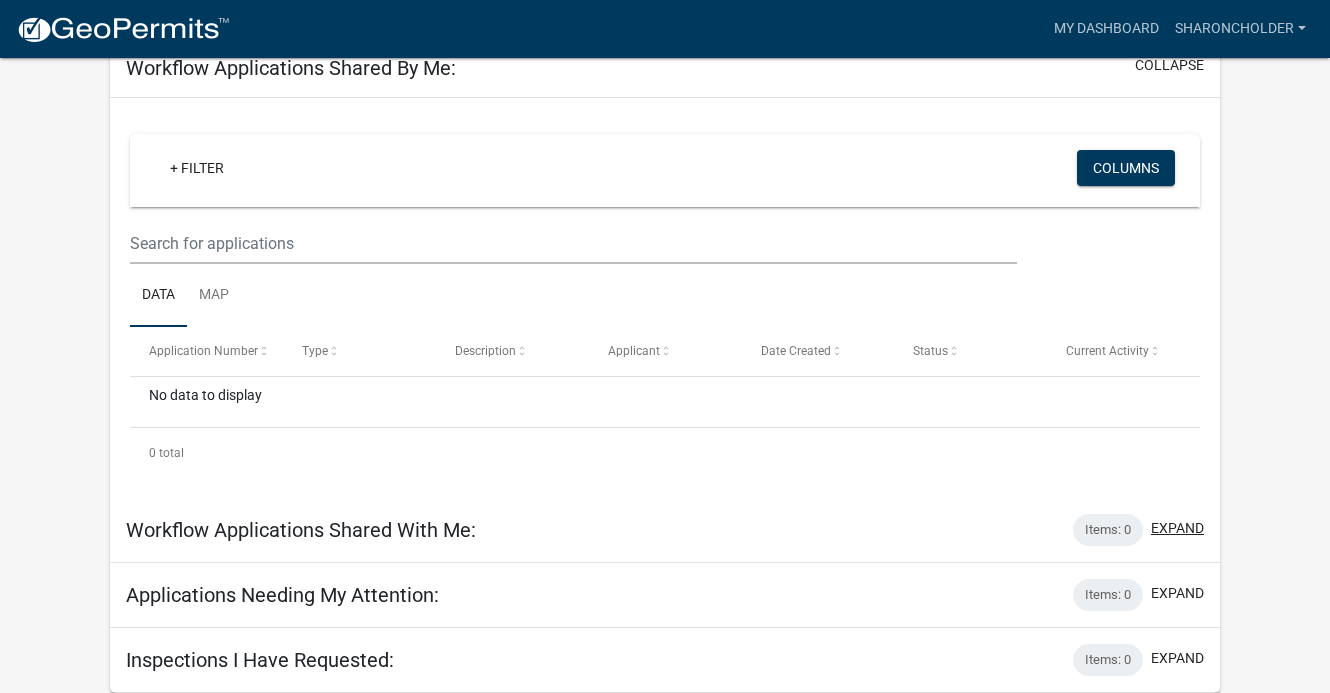 click on "expand" at bounding box center [1177, 528] 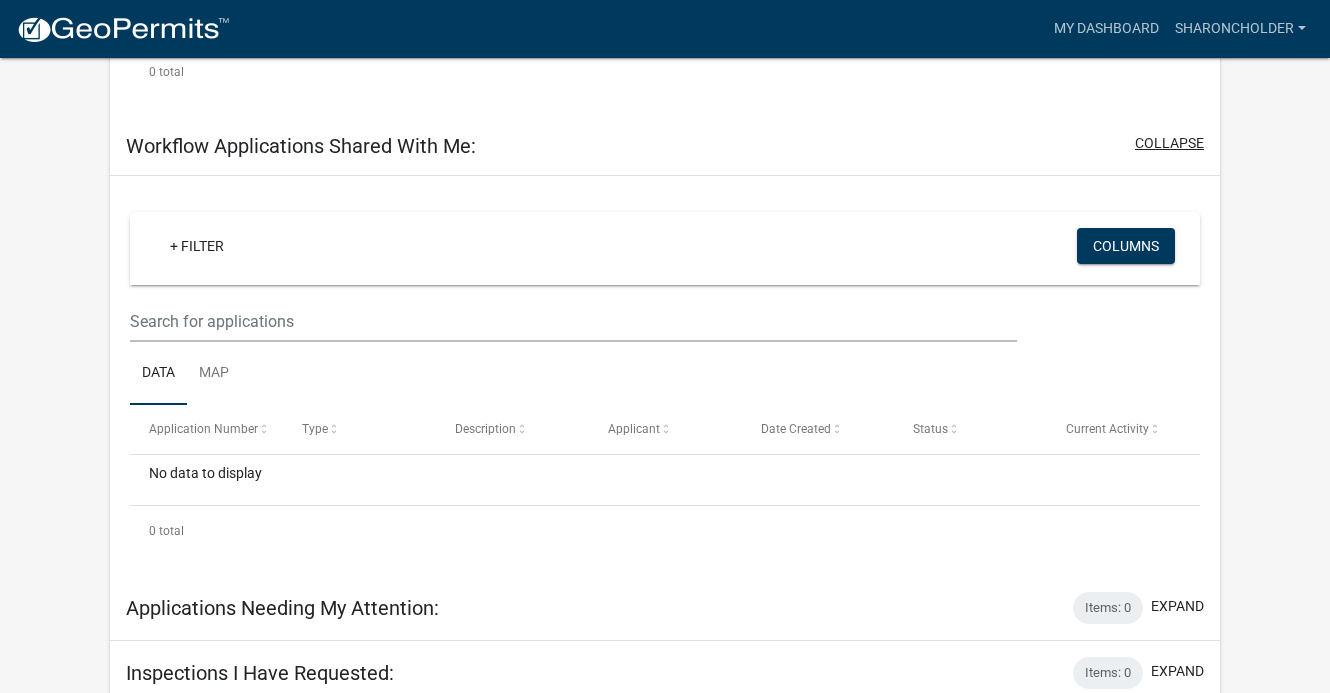 scroll, scrollTop: 972, scrollLeft: 0, axis: vertical 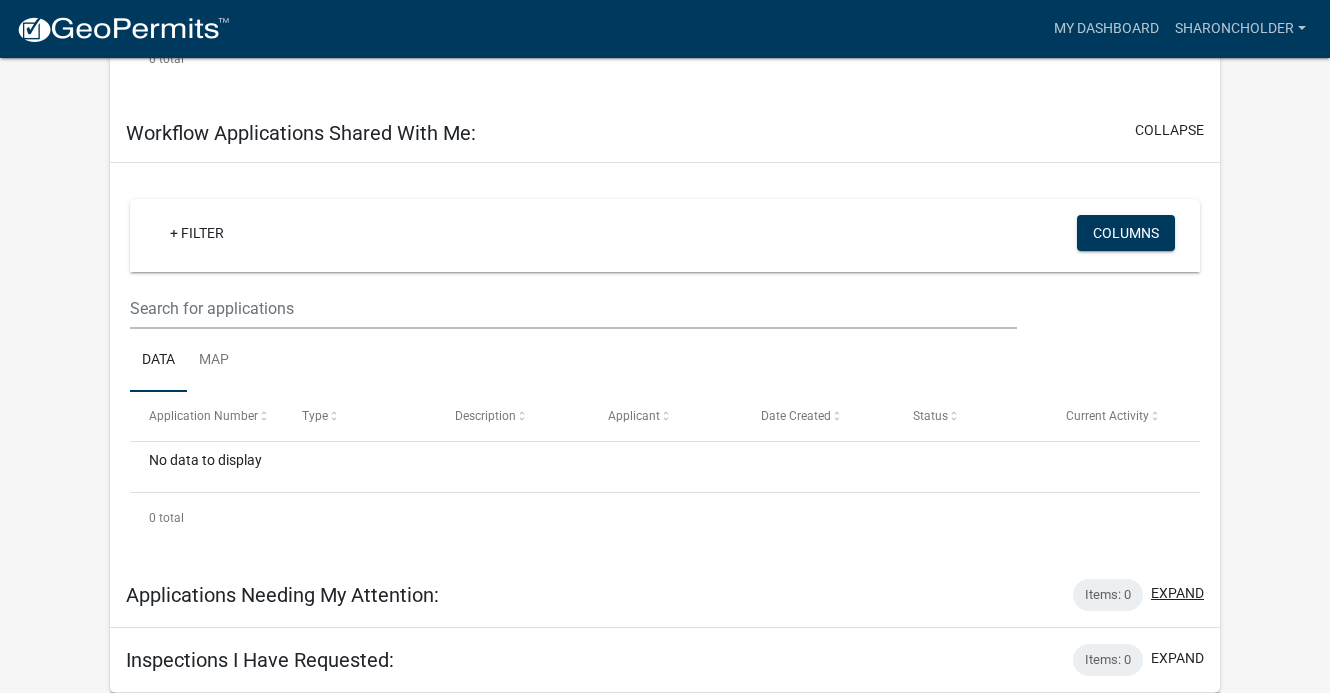 click on "expand" at bounding box center (1177, 593) 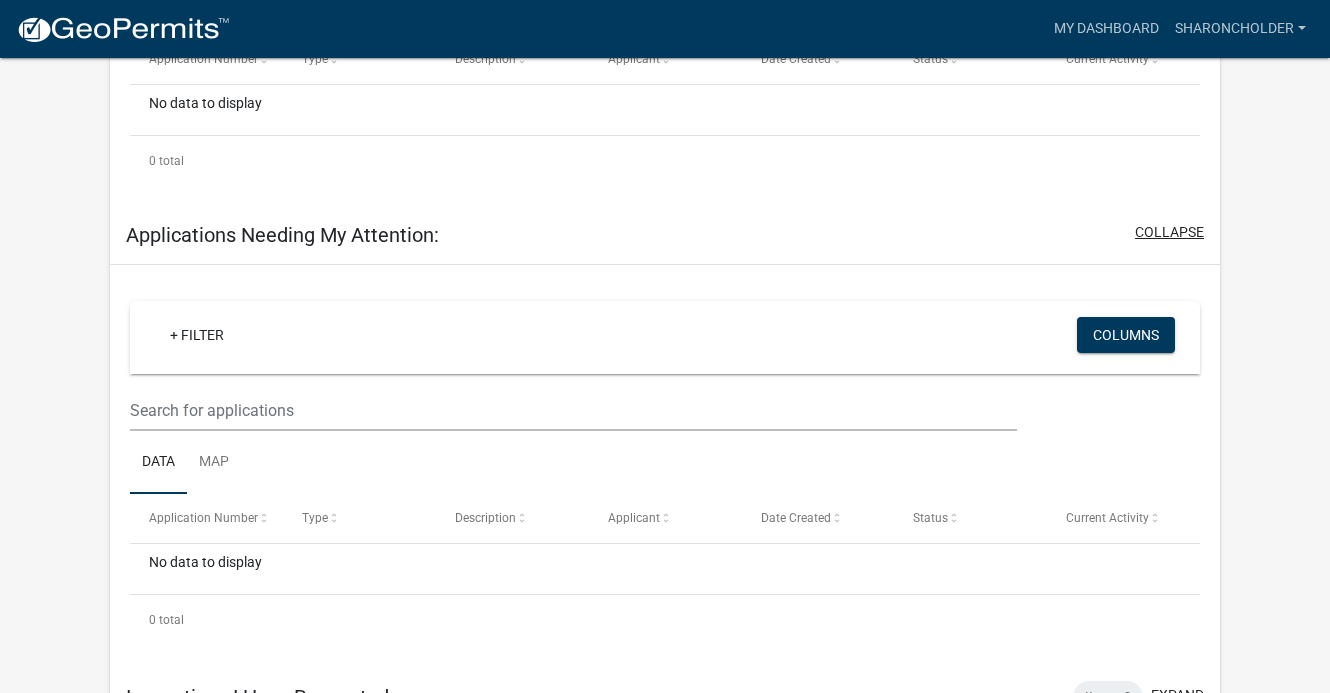 scroll, scrollTop: 1366, scrollLeft: 0, axis: vertical 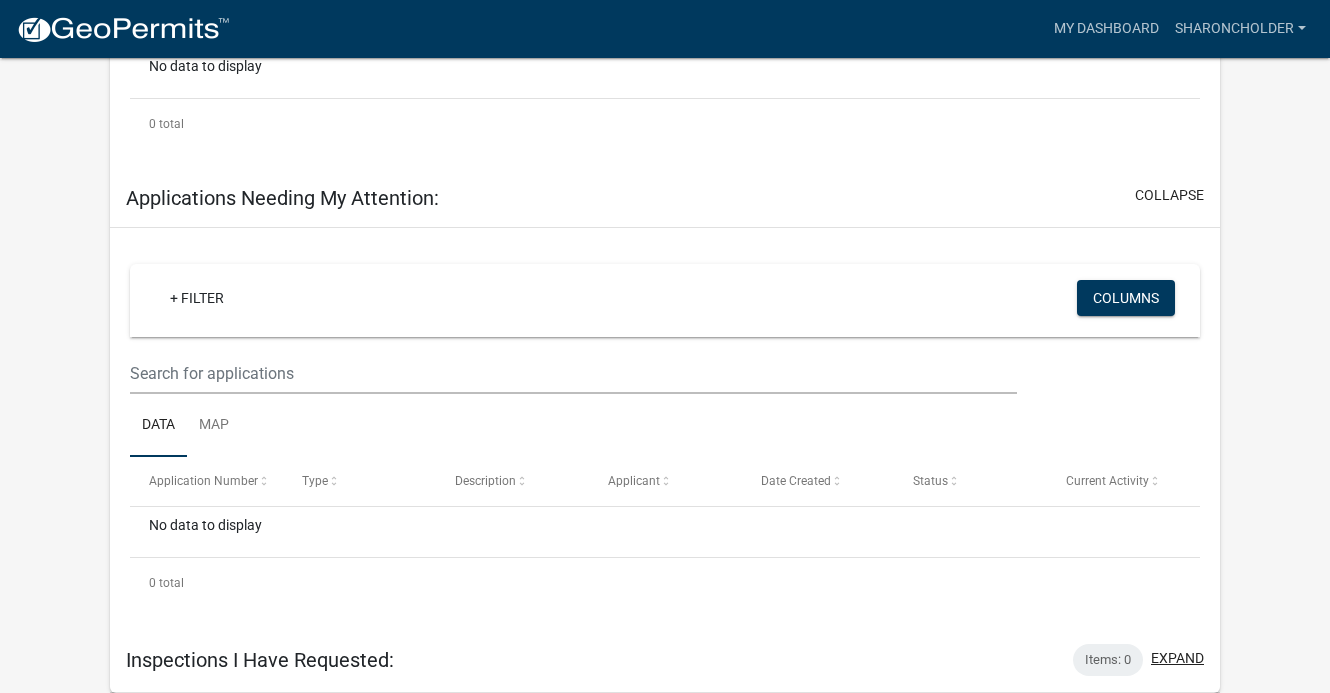 click on "expand" at bounding box center [1177, 658] 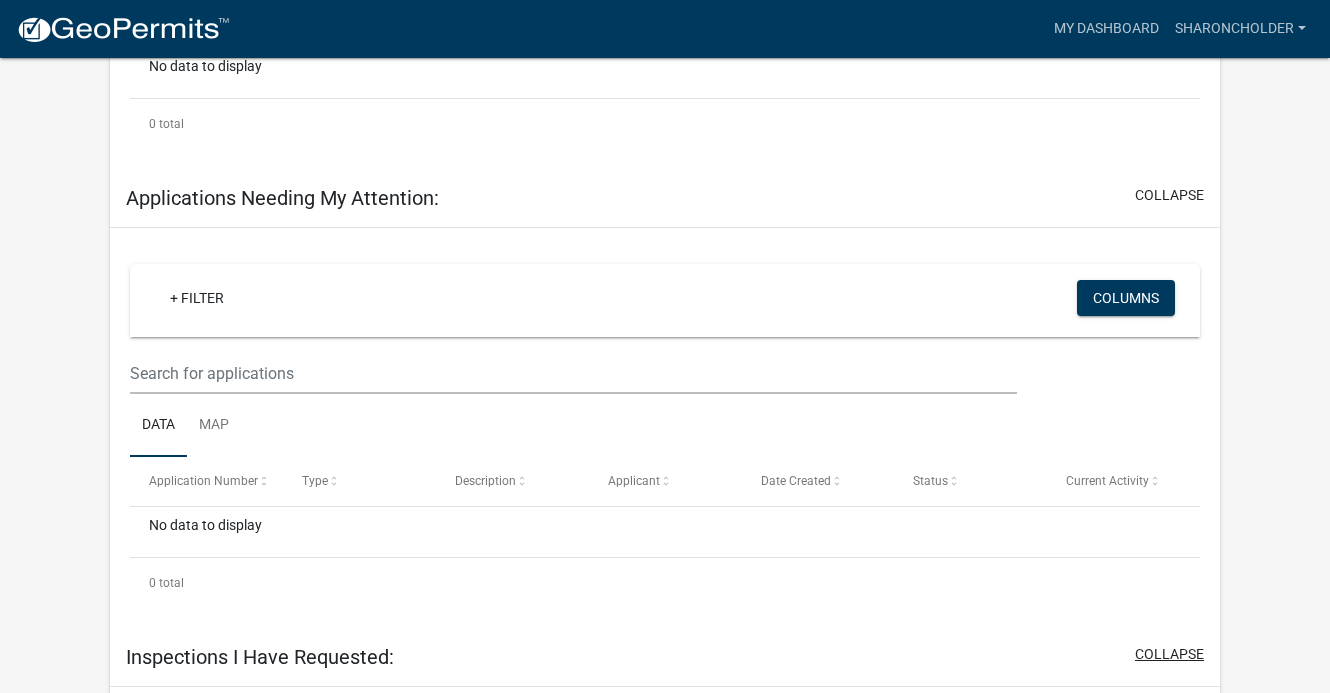 type 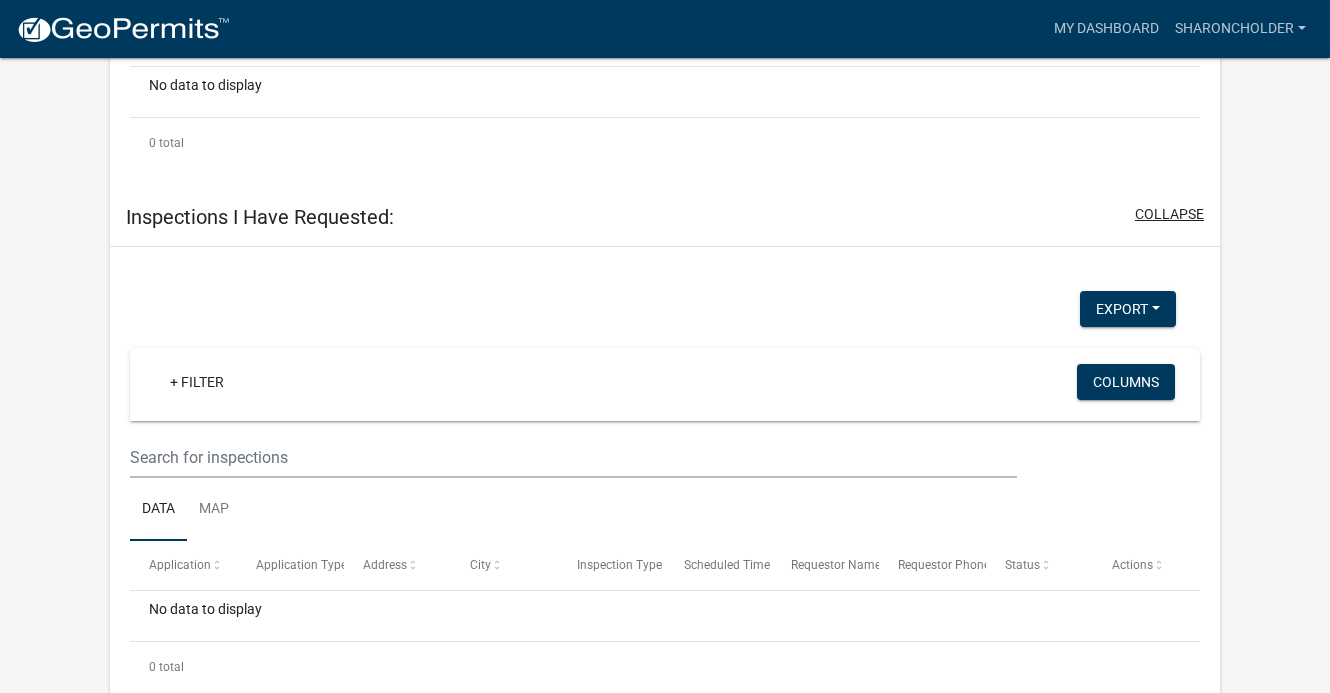 scroll, scrollTop: 1846, scrollLeft: 0, axis: vertical 